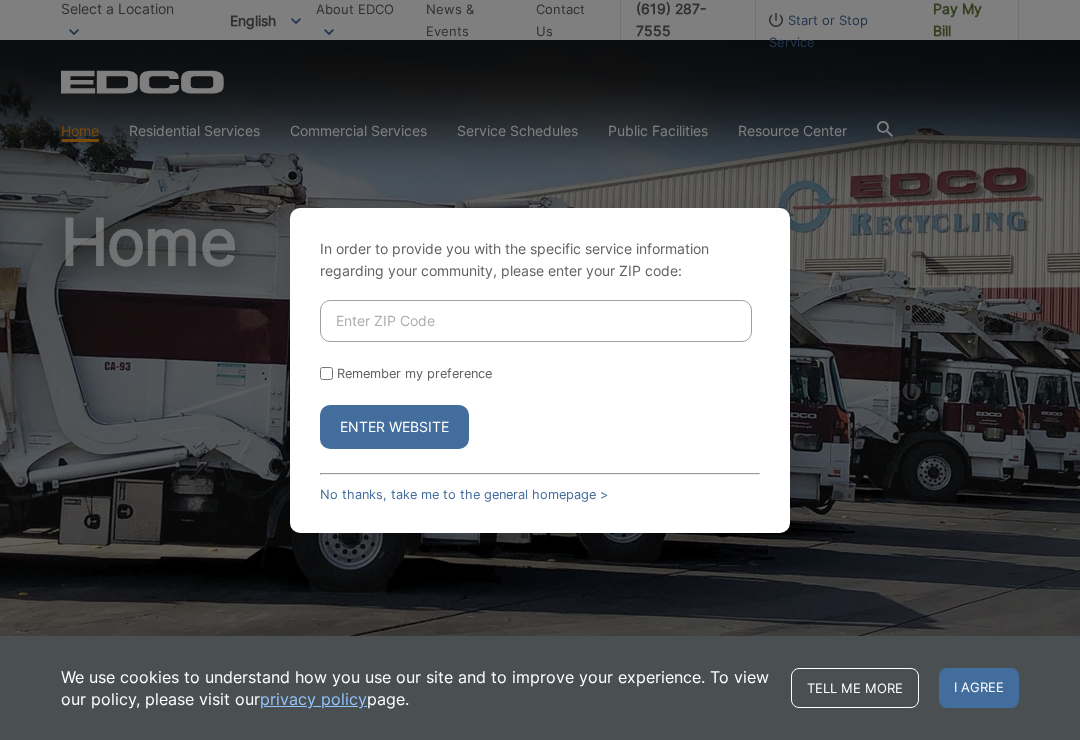 scroll, scrollTop: 0, scrollLeft: 0, axis: both 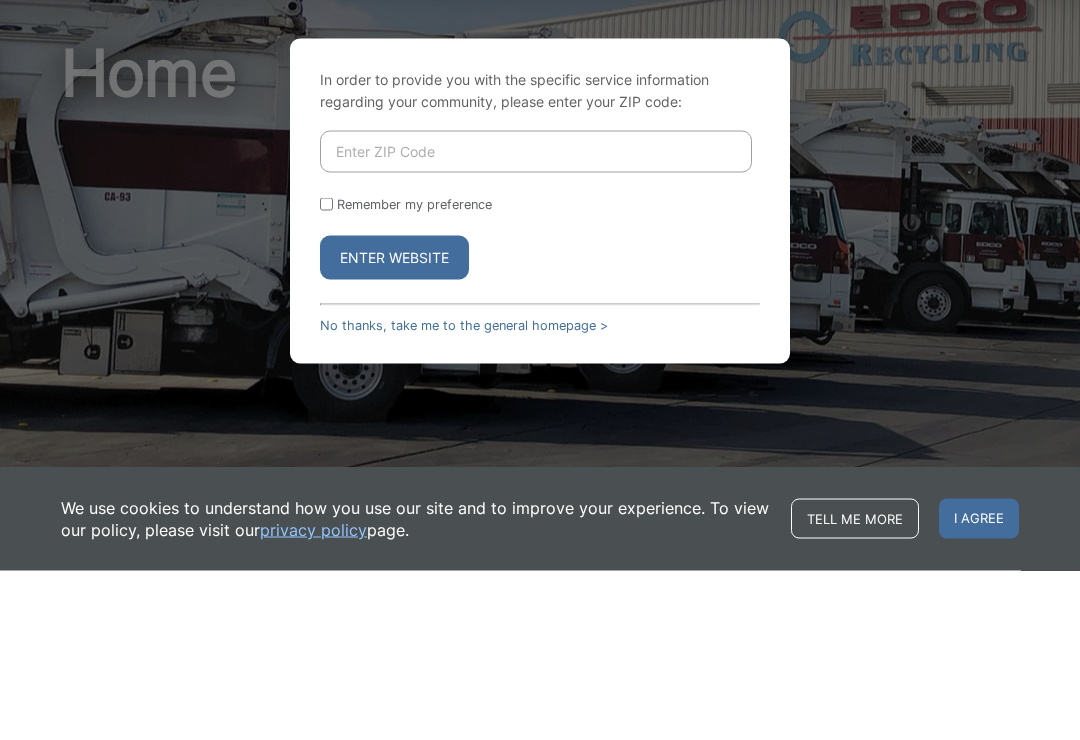 type on "92081" 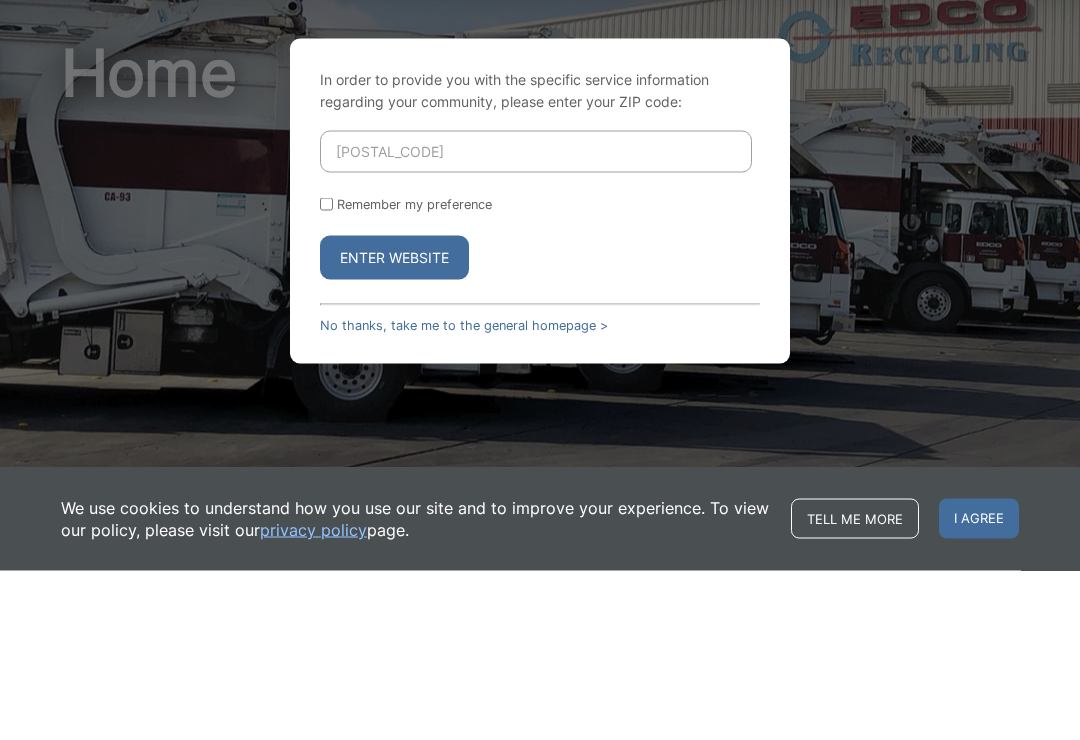 scroll, scrollTop: 170, scrollLeft: 0, axis: vertical 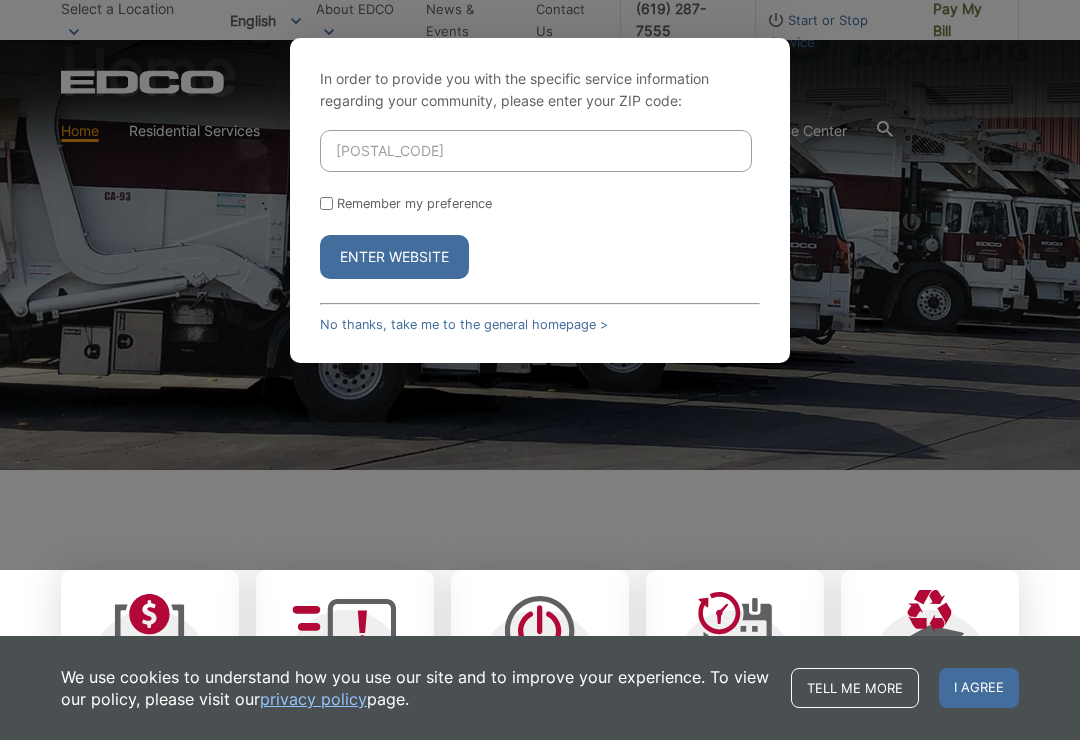 click on "In order to provide you with the specific service information regarding your community, please enter your ZIP code:
92081
Remember my preference
Enter Website
No thanks, take me to the general homepage >" at bounding box center [540, 200] 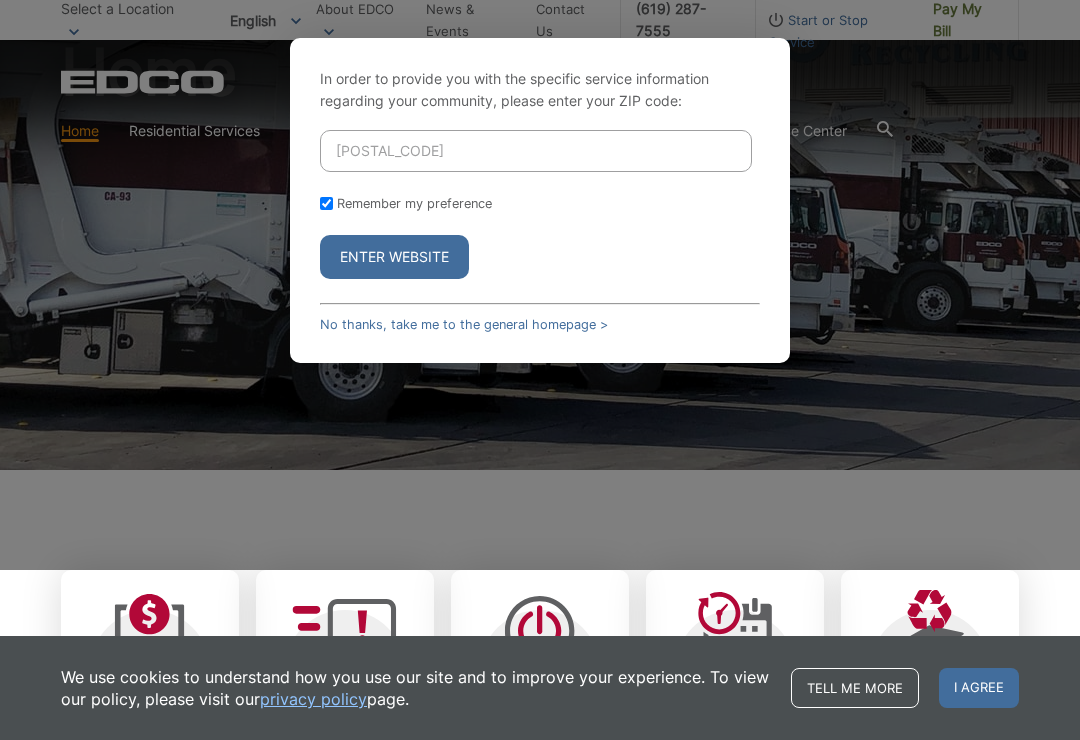 checkbox on "true" 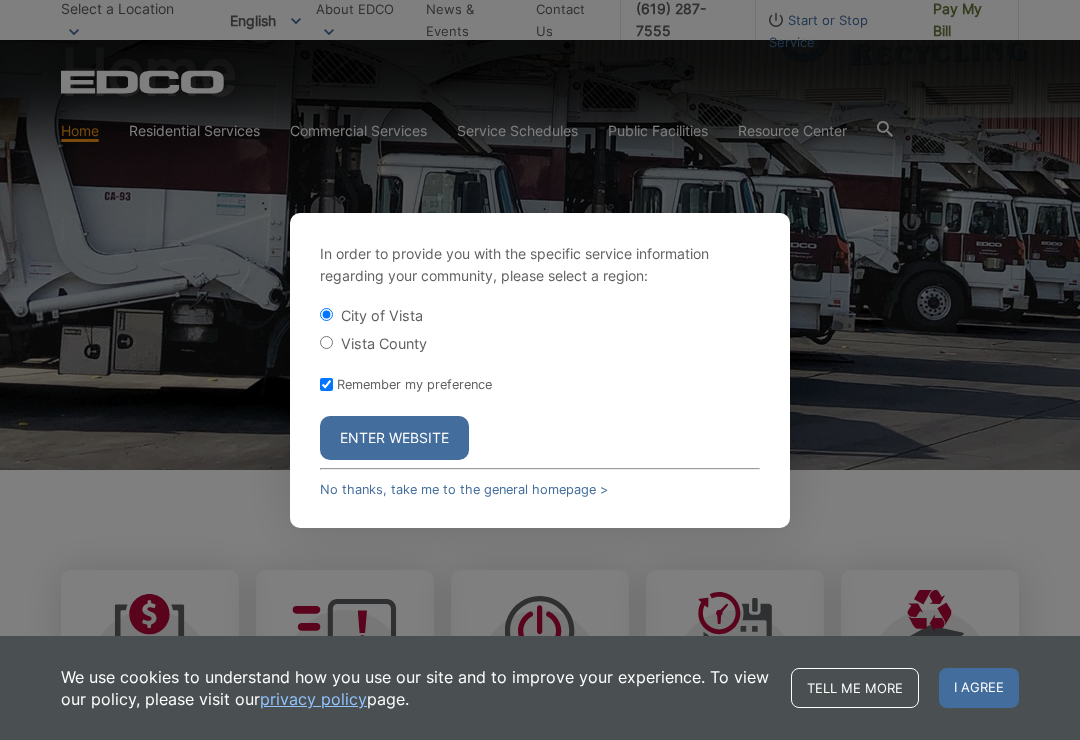 click on "Enter Website" at bounding box center [394, 438] 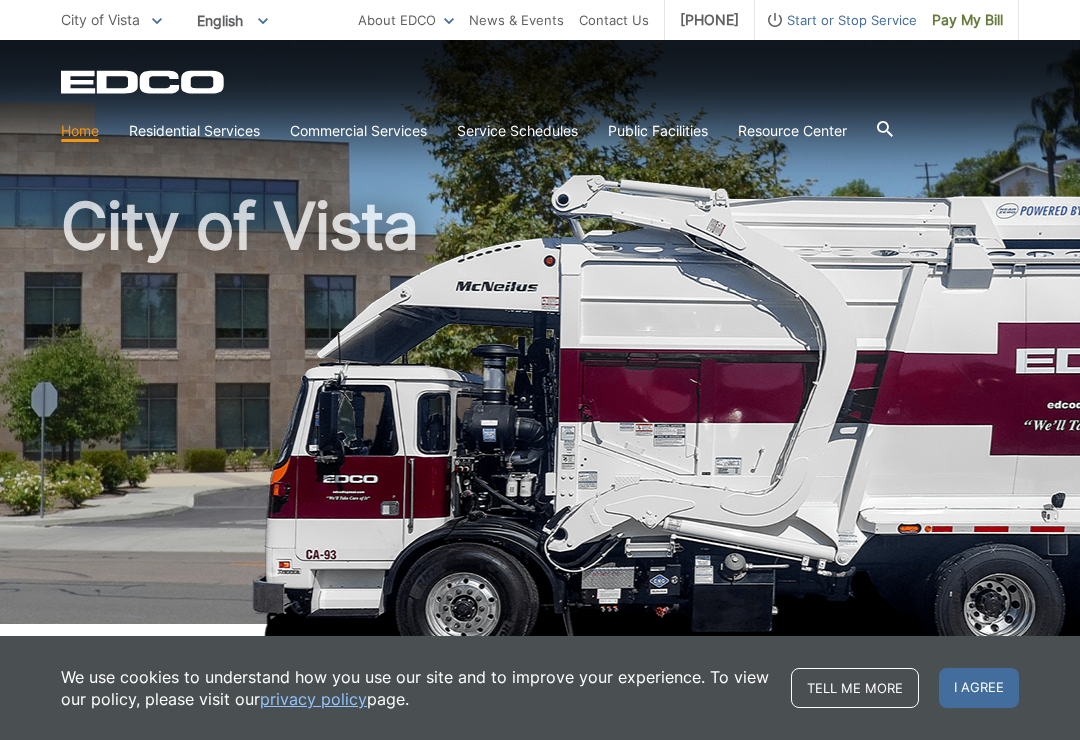 scroll, scrollTop: 23, scrollLeft: 0, axis: vertical 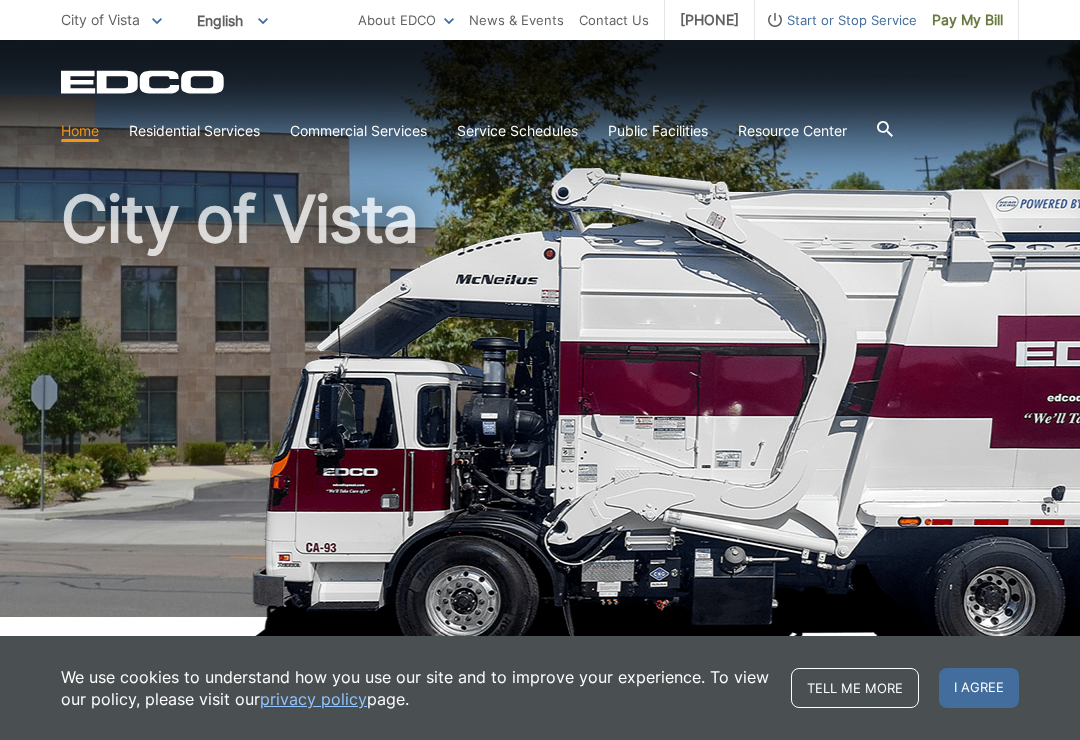 click on "I agree" at bounding box center (979, 688) 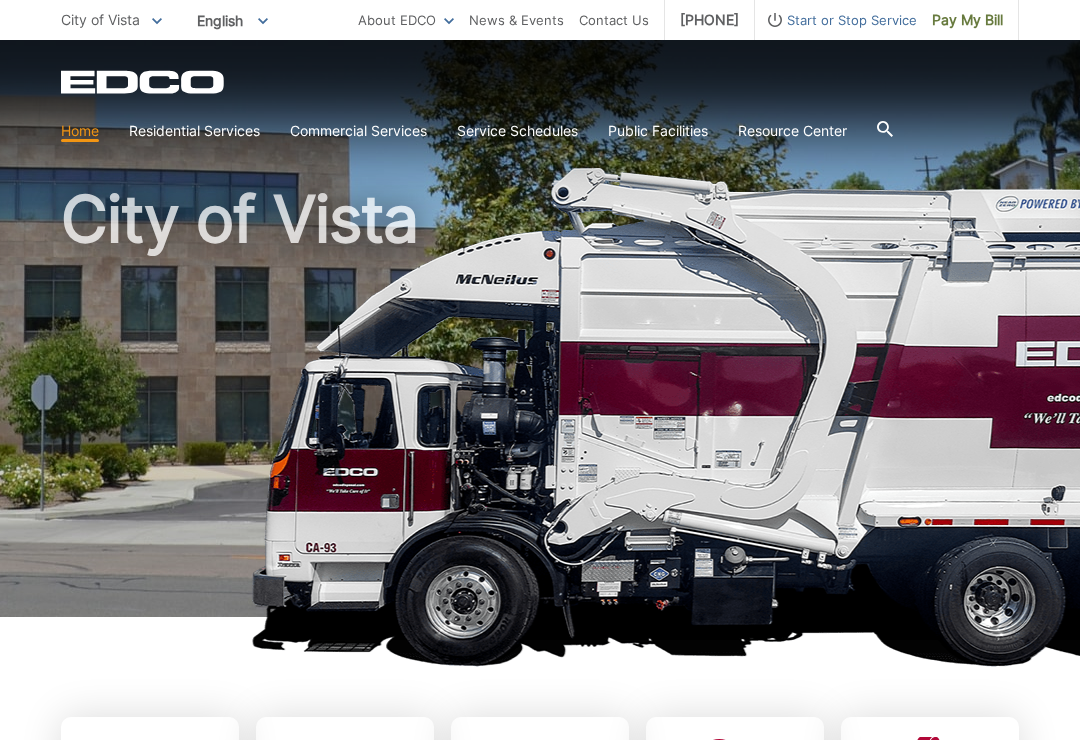 click on "Pay My Bill" at bounding box center (967, 20) 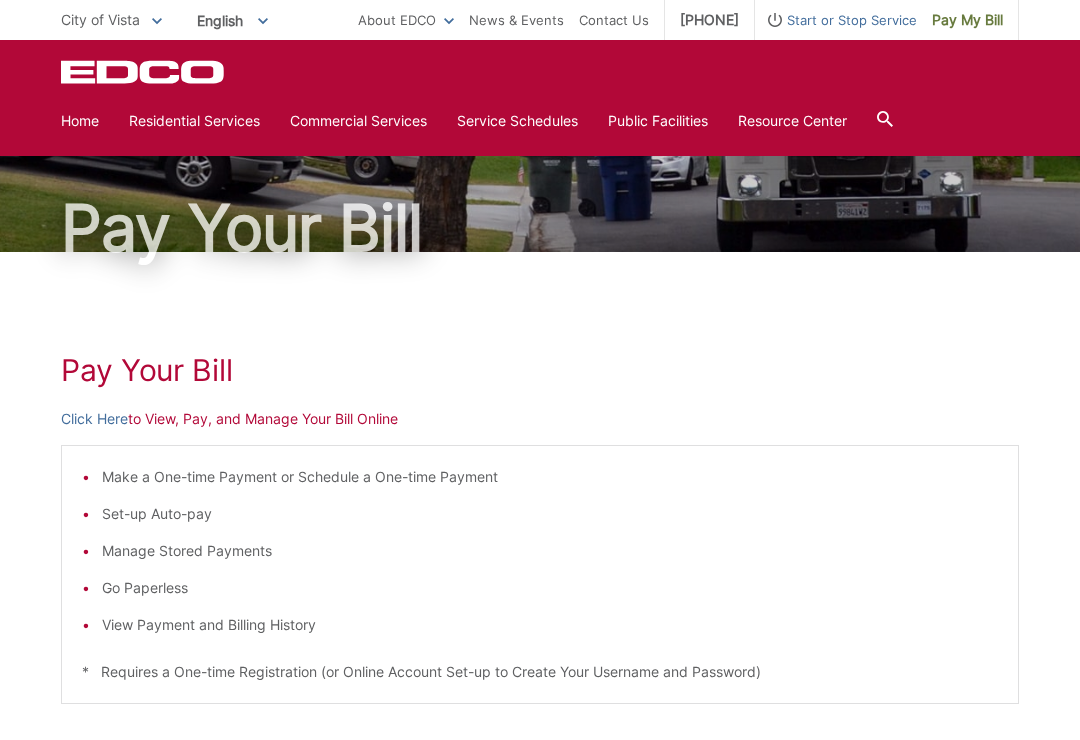 scroll, scrollTop: 0, scrollLeft: 0, axis: both 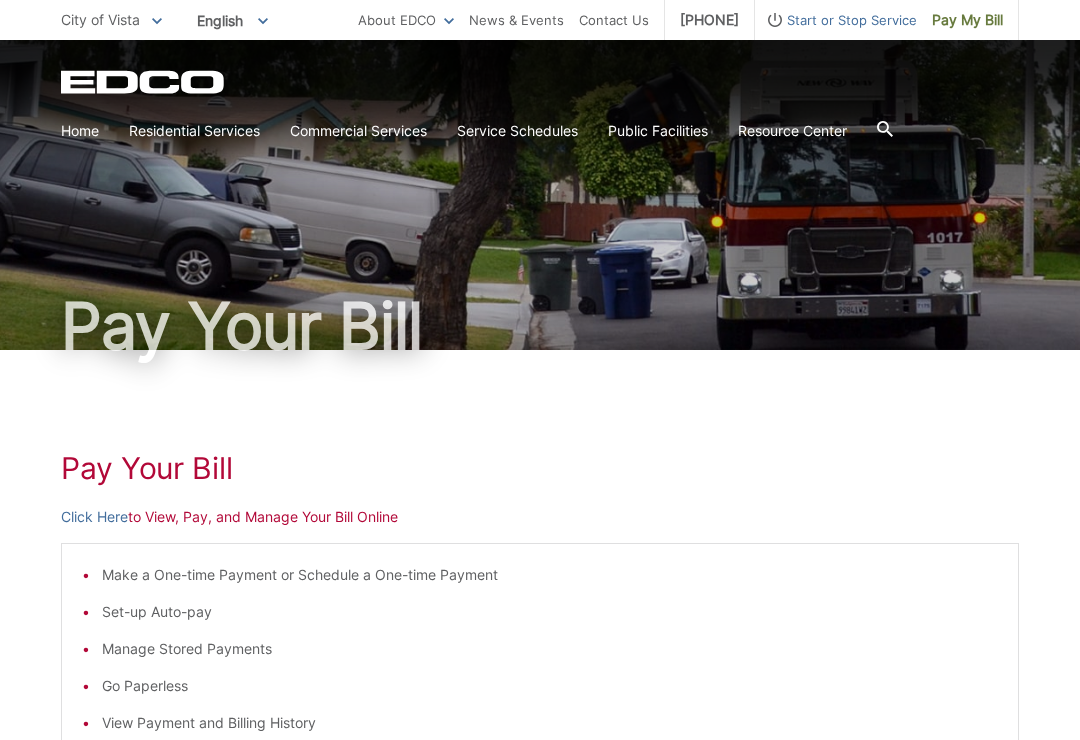 click on "Service Schedules" at bounding box center (517, 131) 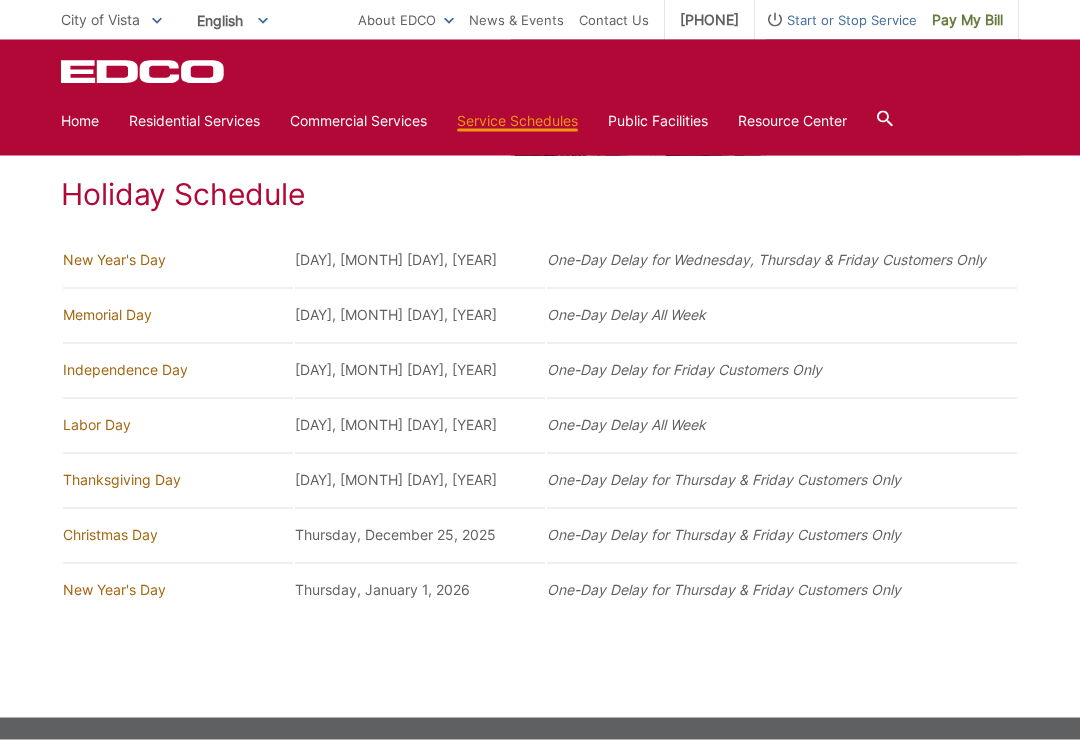 scroll, scrollTop: 1418, scrollLeft: 0, axis: vertical 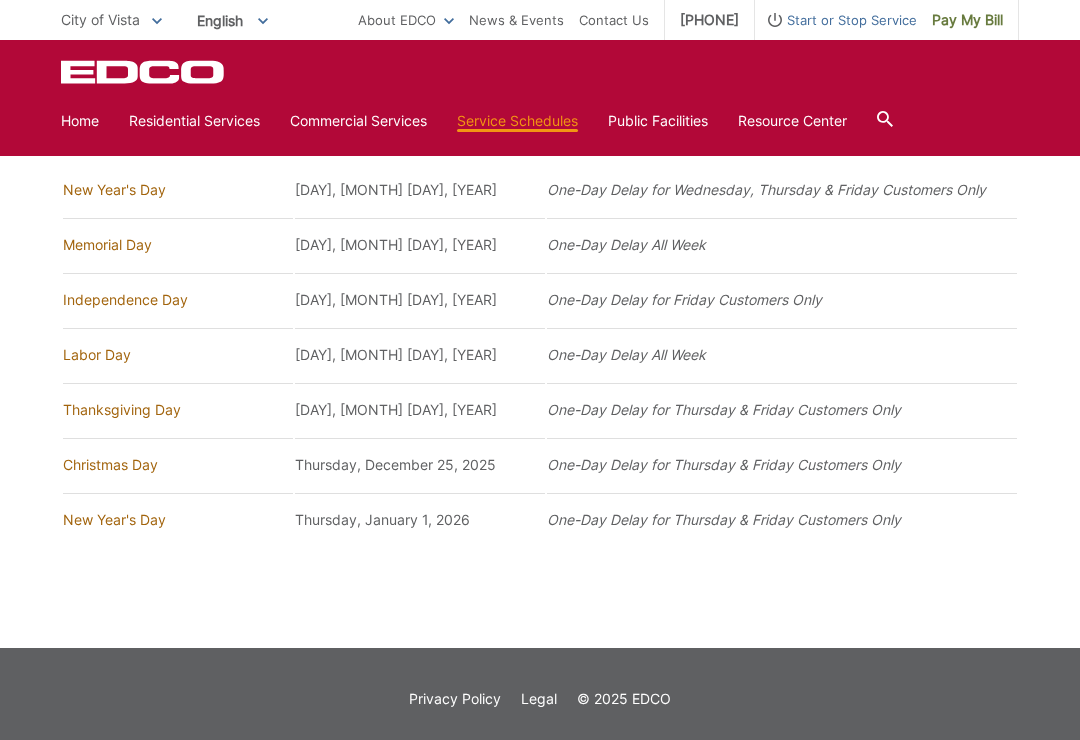 click on "Bulky Item Pickup" at bounding box center [0, 0] 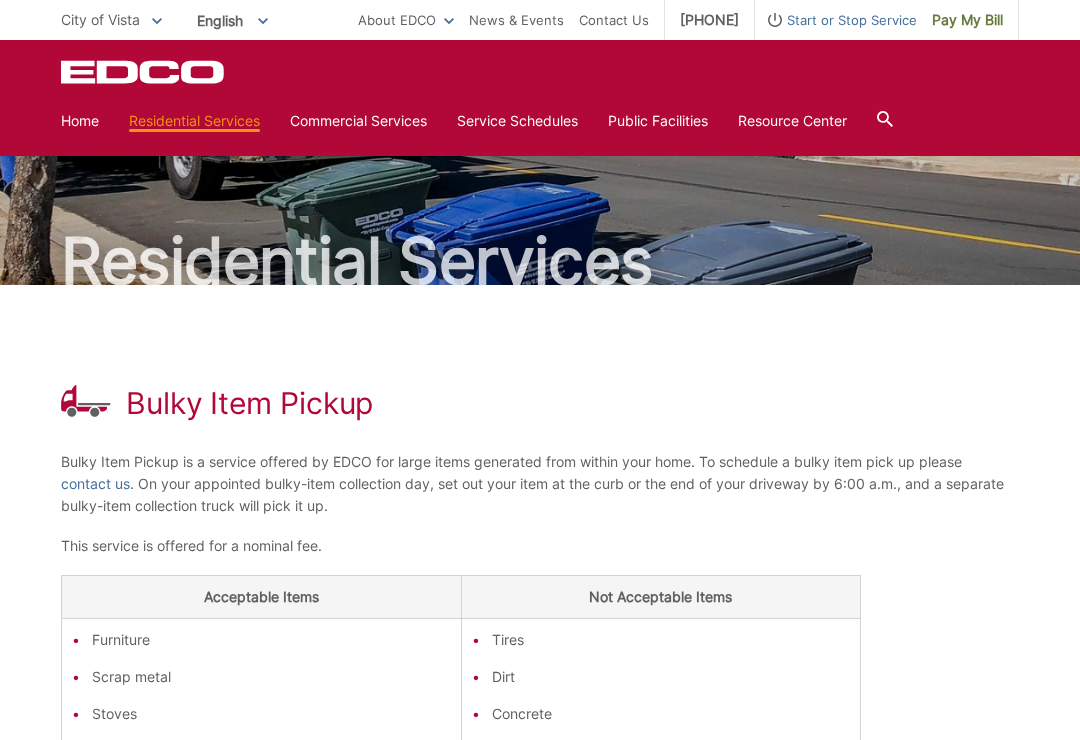 scroll, scrollTop: 0, scrollLeft: 0, axis: both 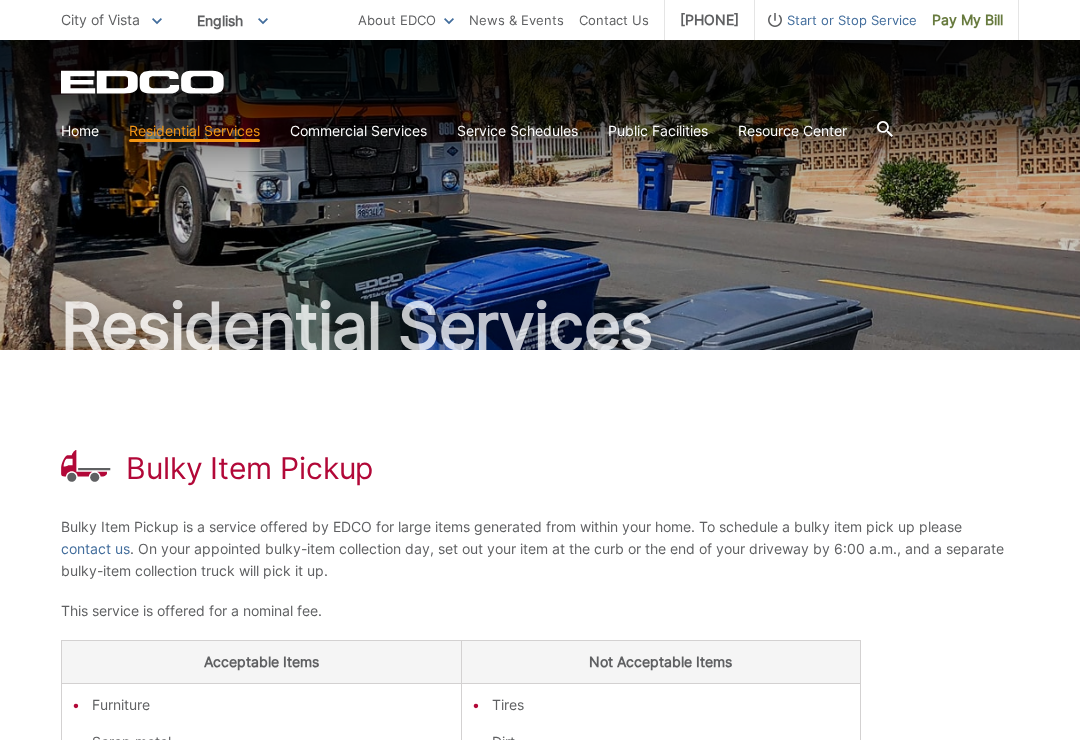 click on "Home" at bounding box center (80, 131) 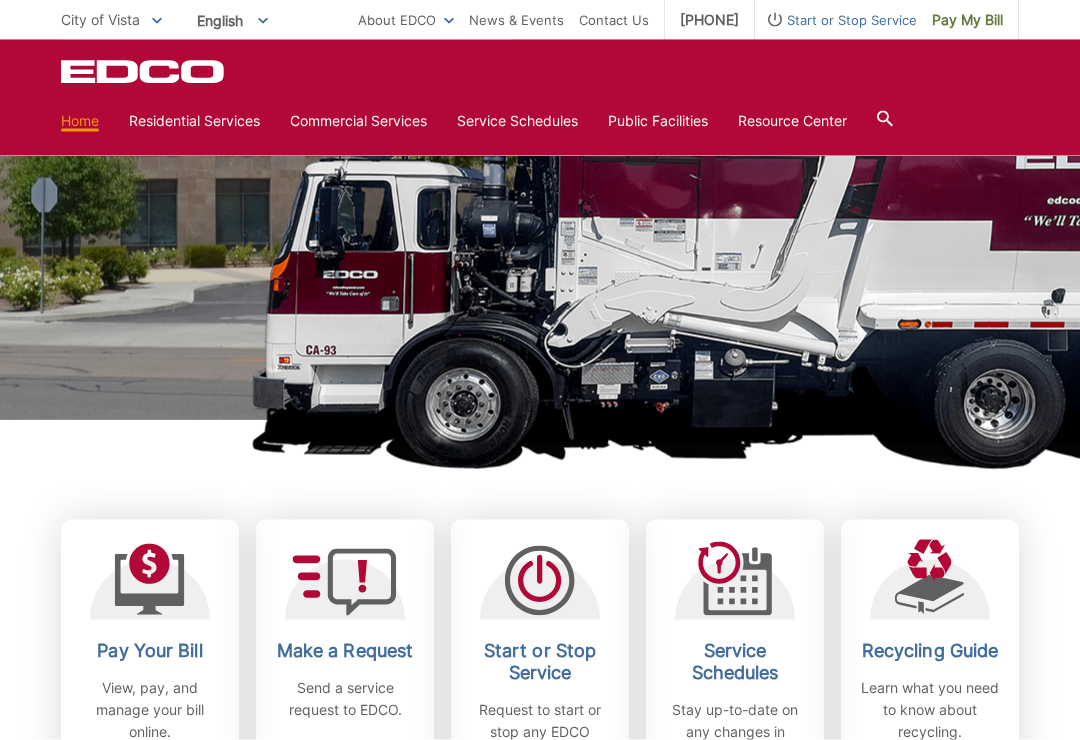scroll, scrollTop: 0, scrollLeft: 0, axis: both 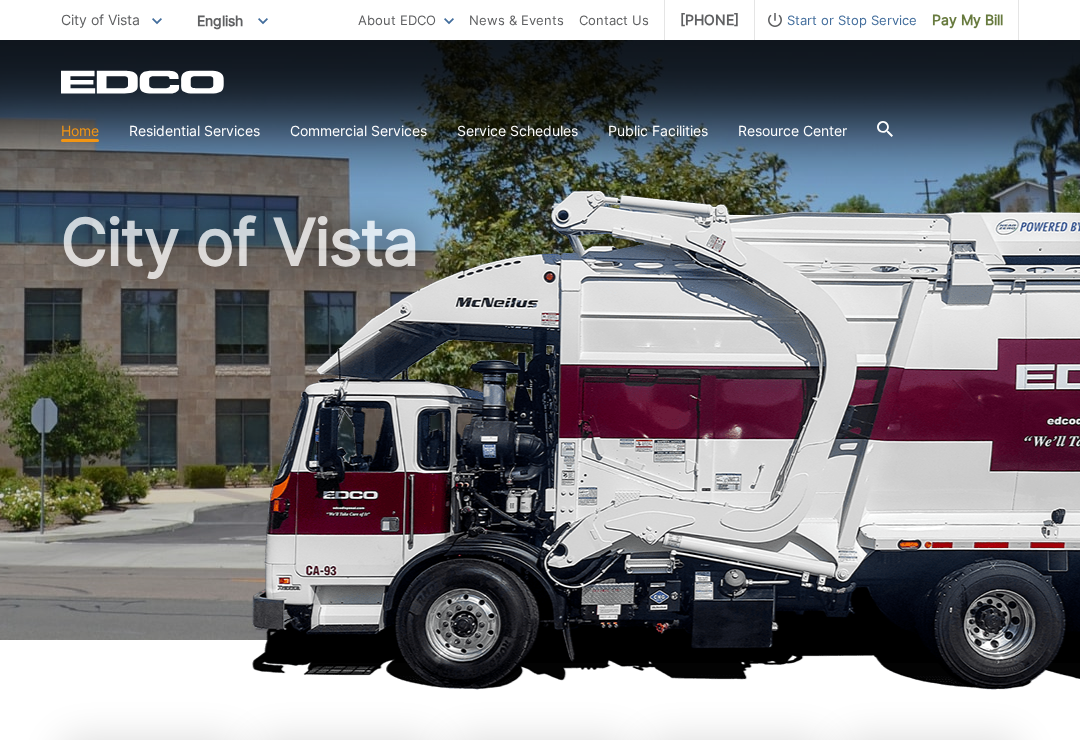click on "Bulky Item Pickup" at bounding box center (0, 0) 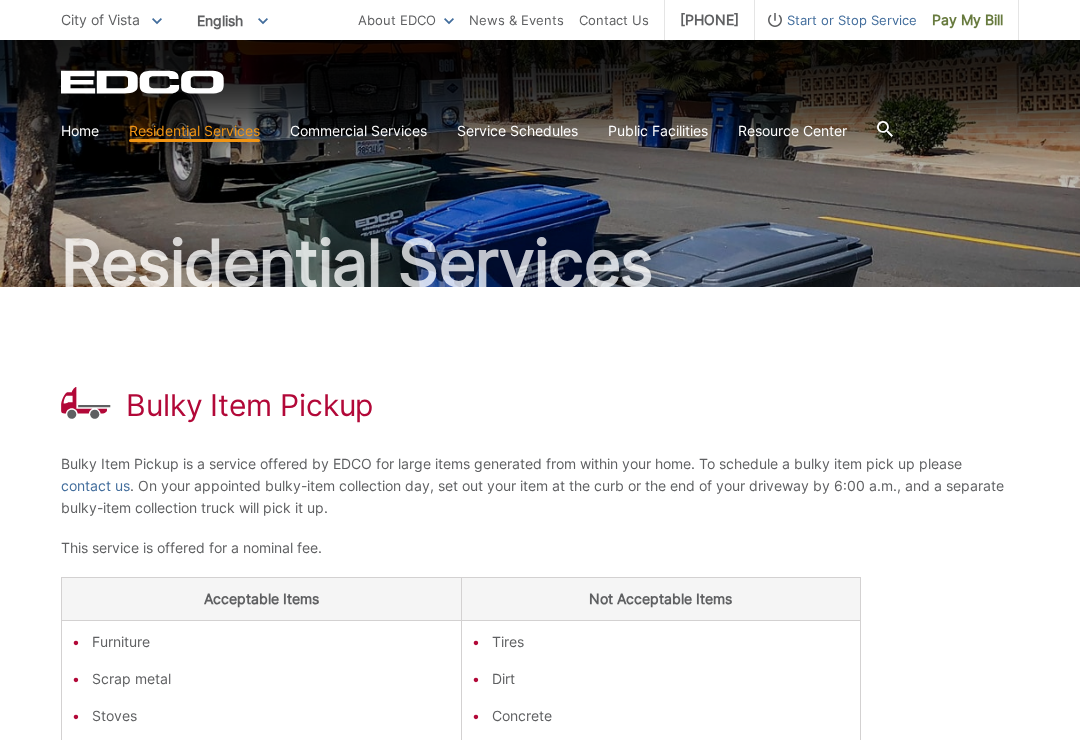 scroll, scrollTop: 94, scrollLeft: 0, axis: vertical 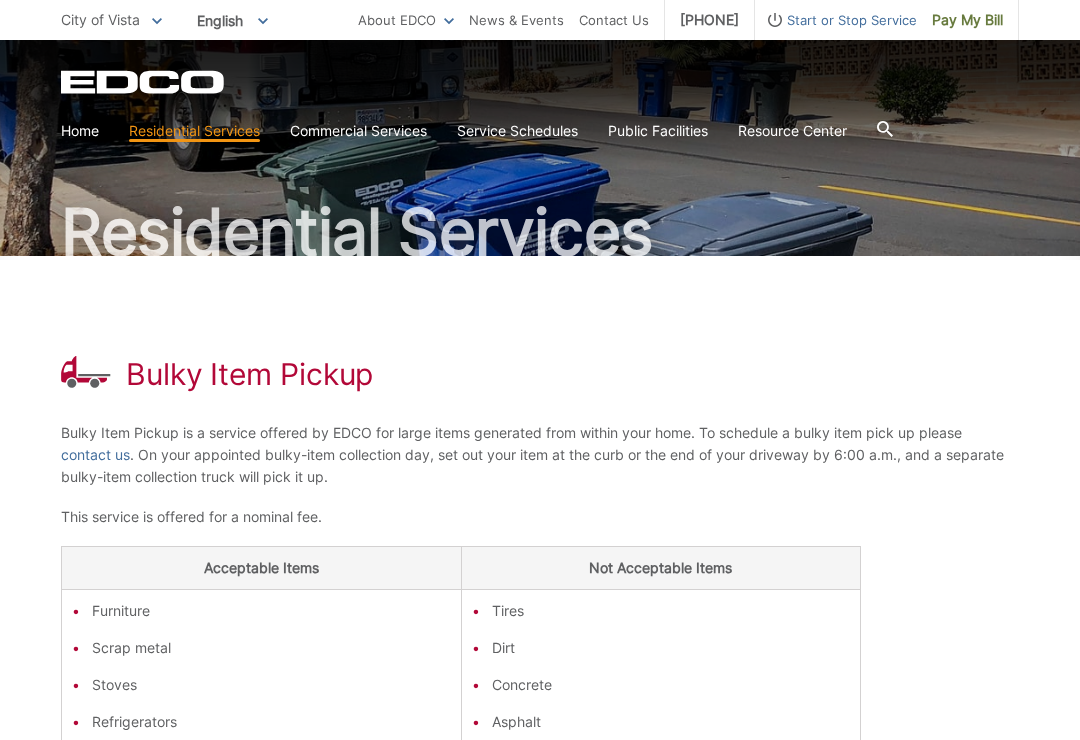 click on "contact us" at bounding box center [95, 455] 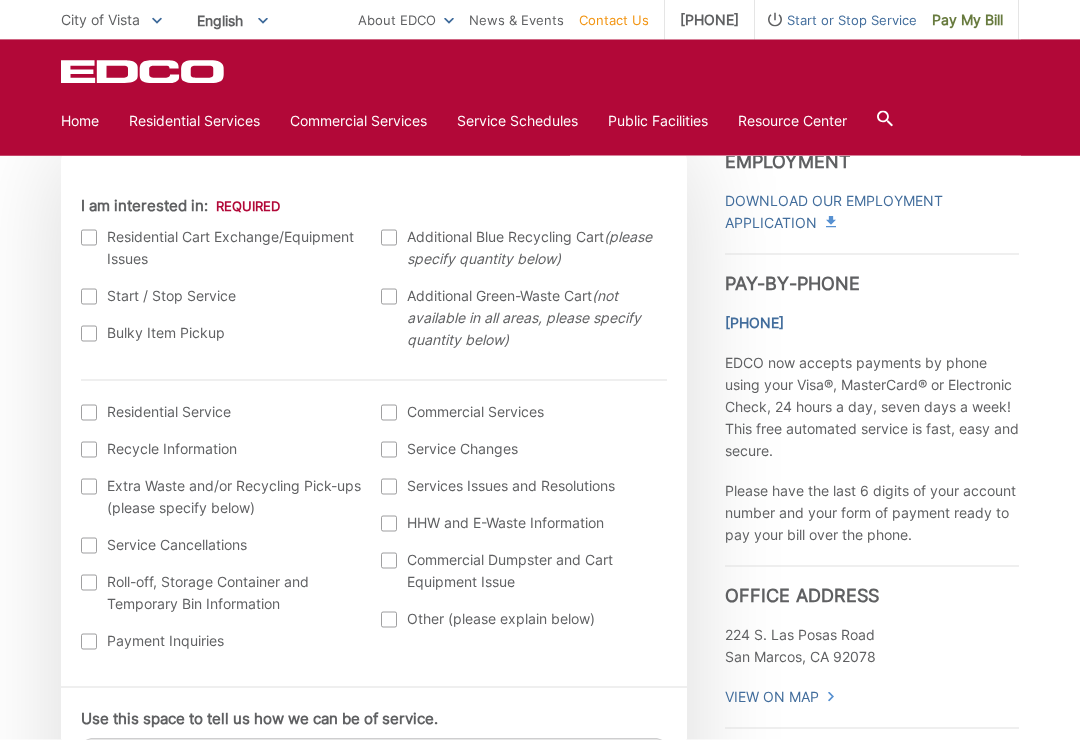 scroll, scrollTop: 611, scrollLeft: 0, axis: vertical 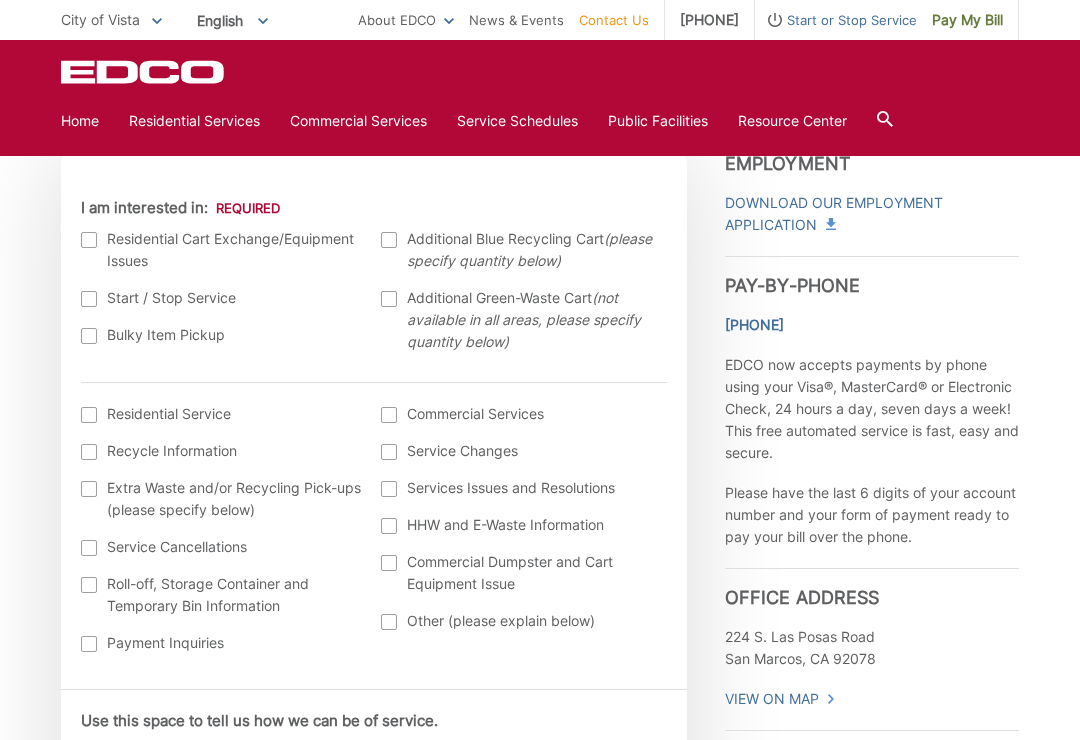 click at bounding box center (89, 336) 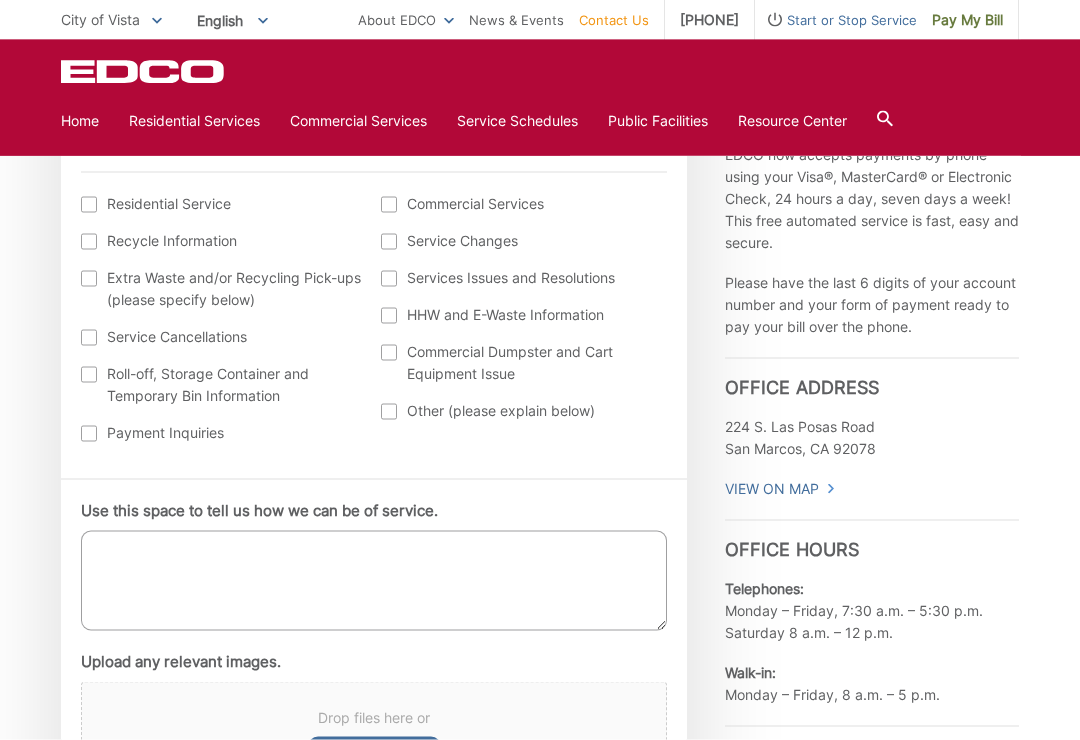 scroll, scrollTop: 817, scrollLeft: 0, axis: vertical 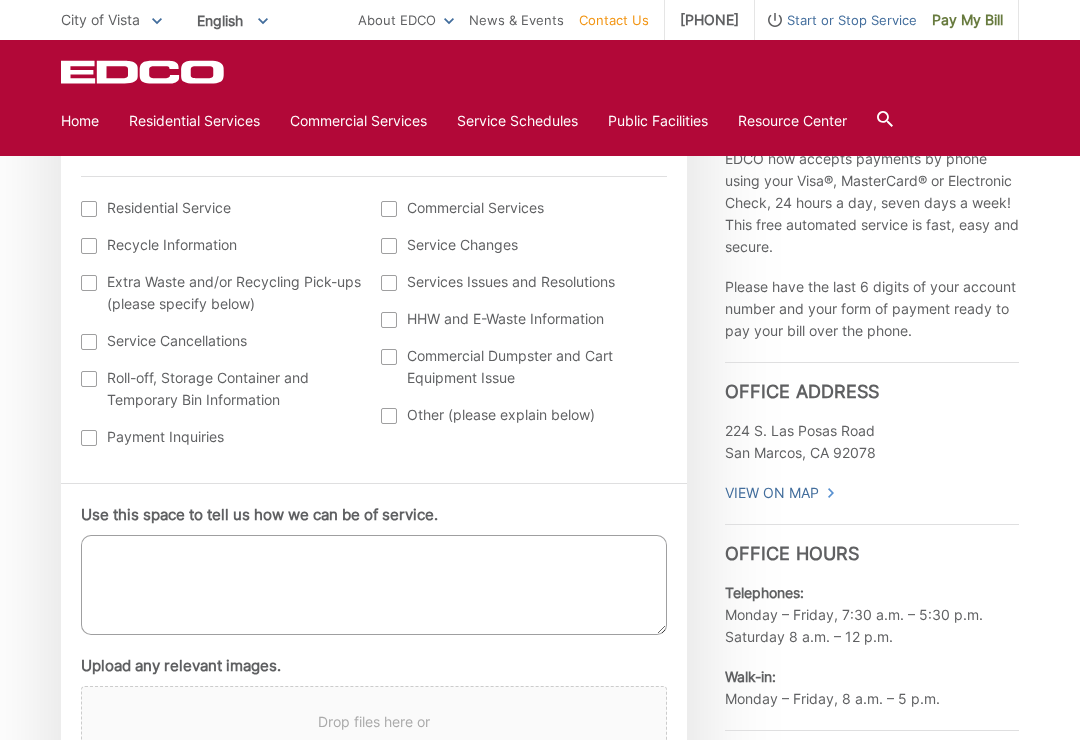 click on "Use this space to tell us how we can be of service." at bounding box center (374, 585) 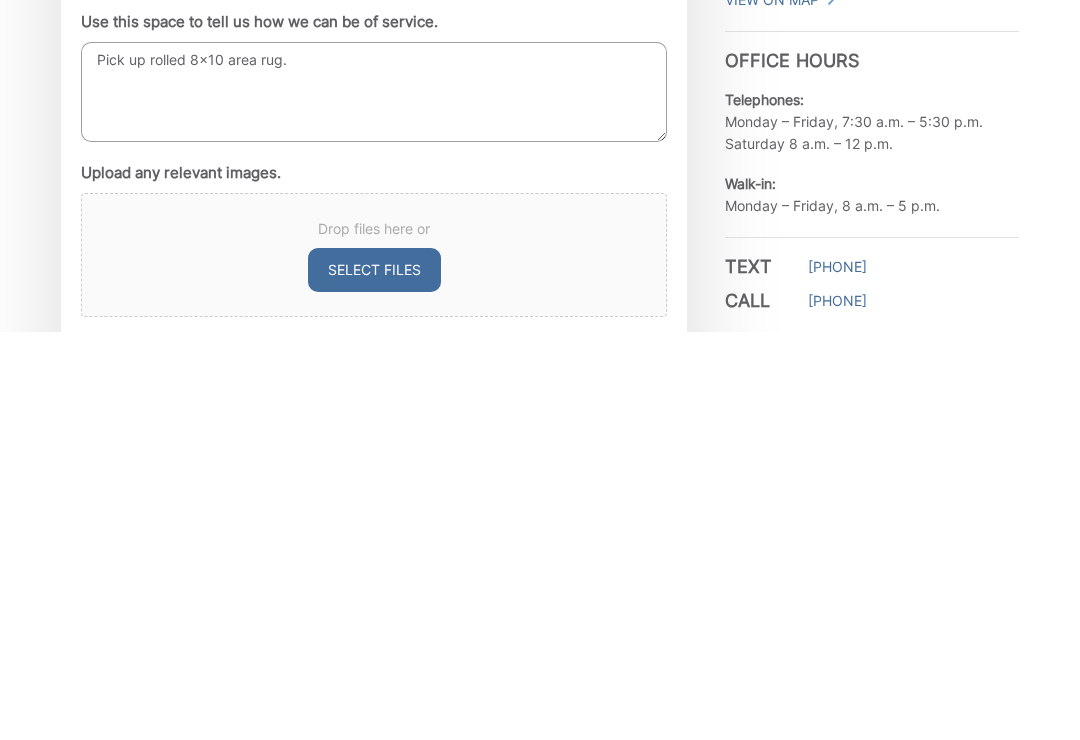 scroll, scrollTop: 903, scrollLeft: 0, axis: vertical 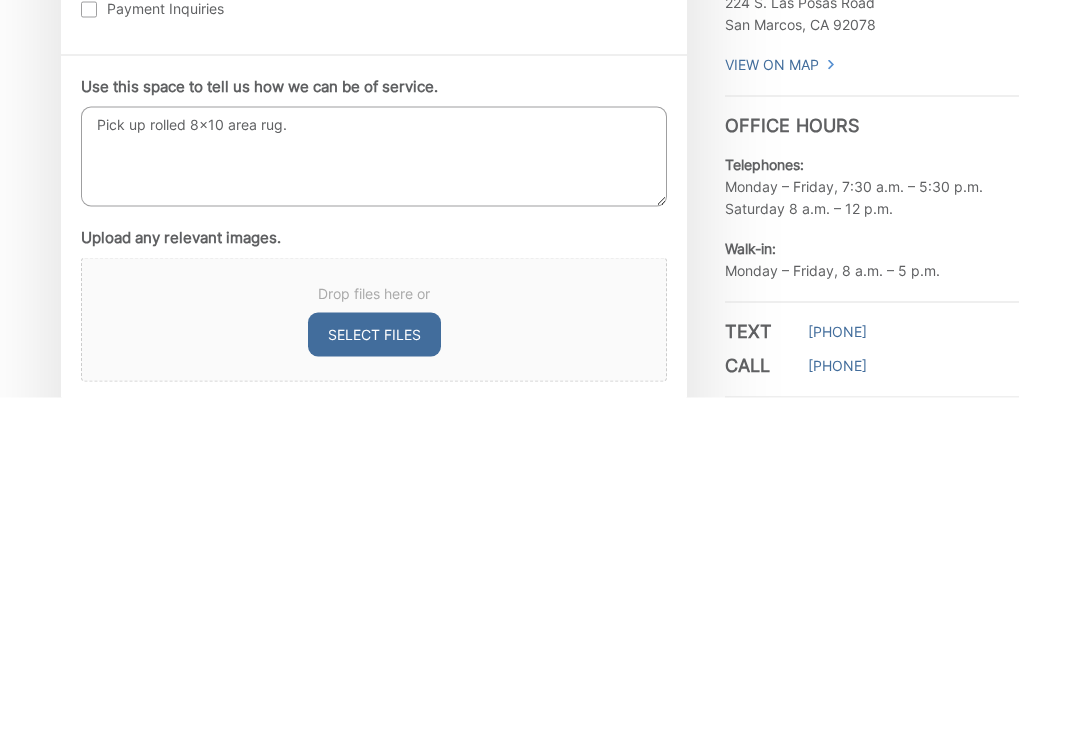 click on "Pick up rolled 8x10 area rug." at bounding box center (374, 499) 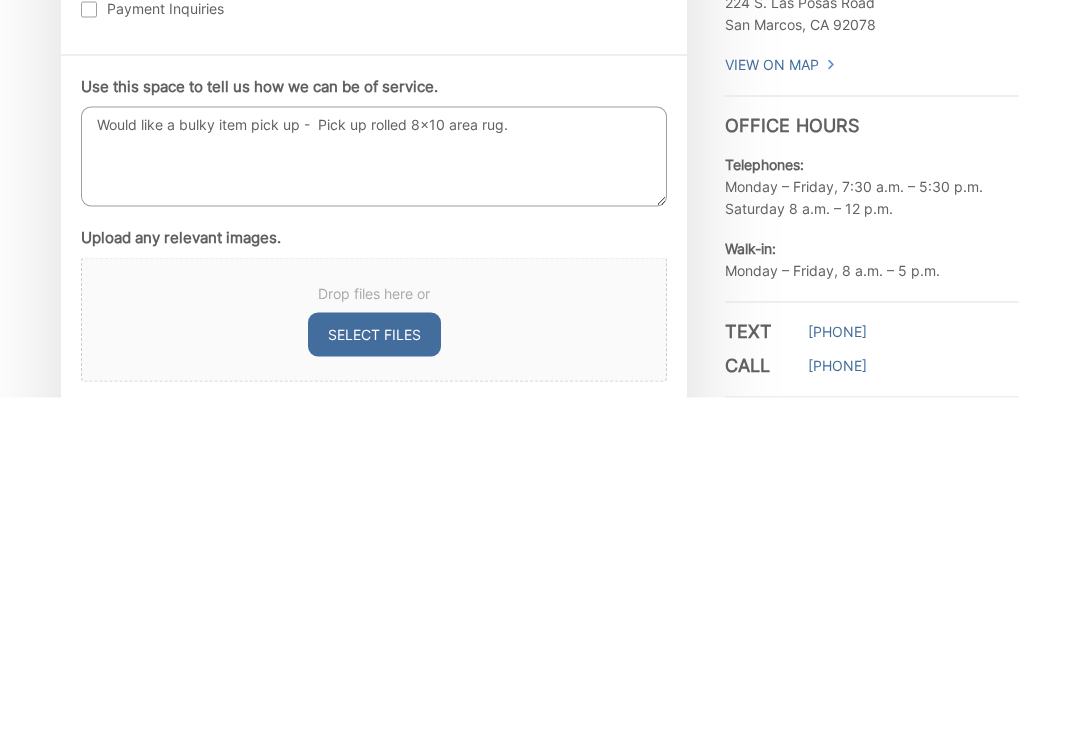 click on "Would like a bulky item pick up -  Pick up rolled 8x10 area rug." at bounding box center (374, 499) 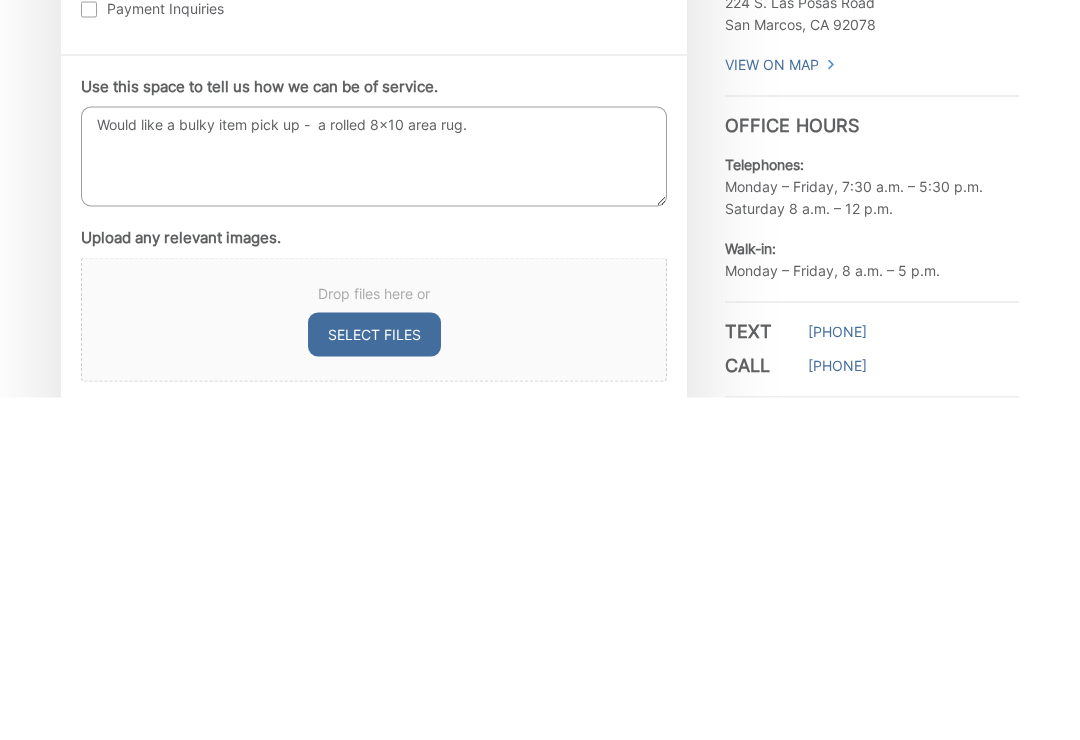 click on "Would like a bulky item pick up -  a rolled 8x10 area rug." at bounding box center [374, 499] 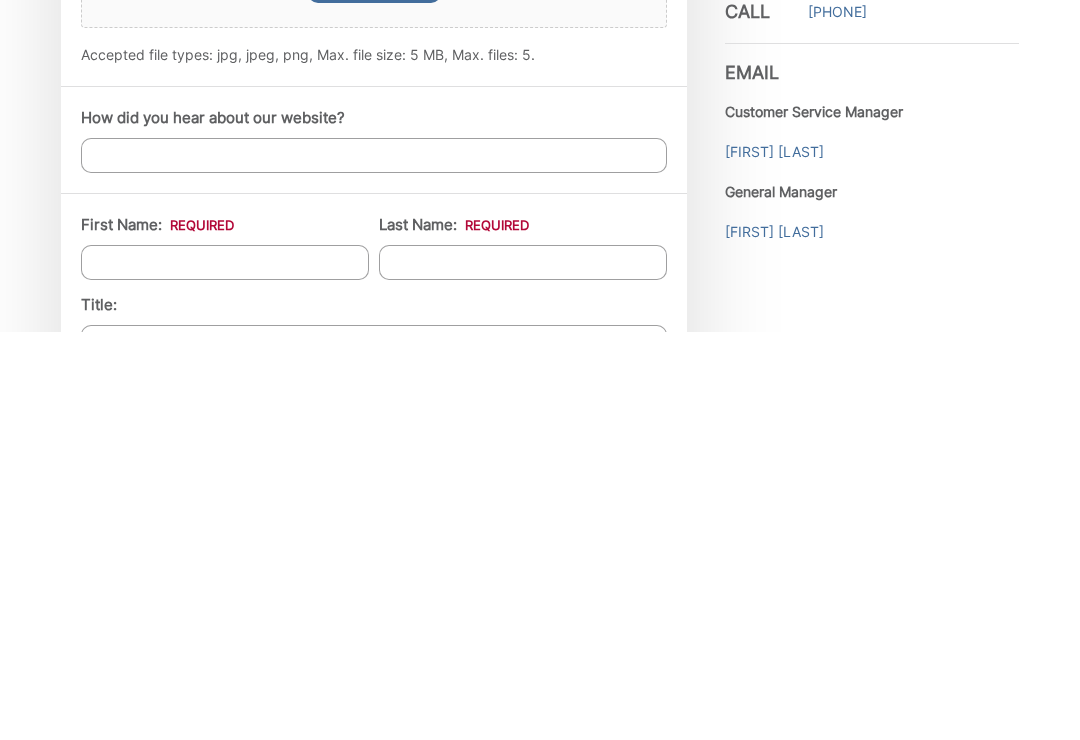 scroll, scrollTop: 1235, scrollLeft: 0, axis: vertical 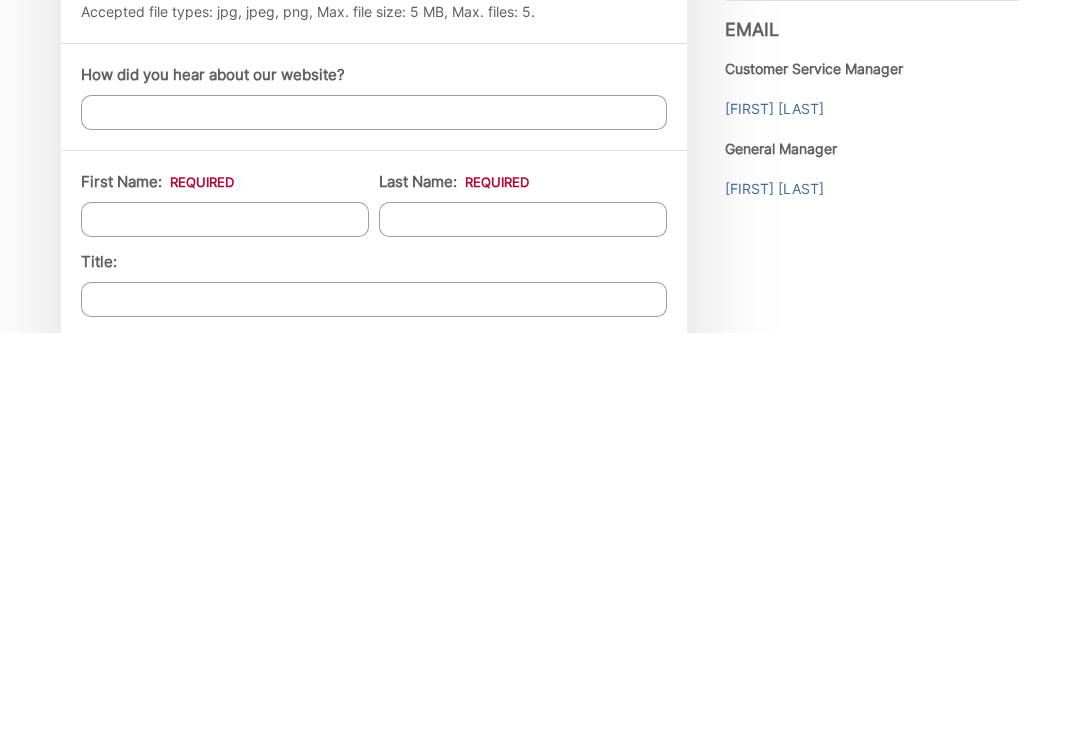 type on "Would like a bulky item pick up -  a rolled up 8x10 area rug." 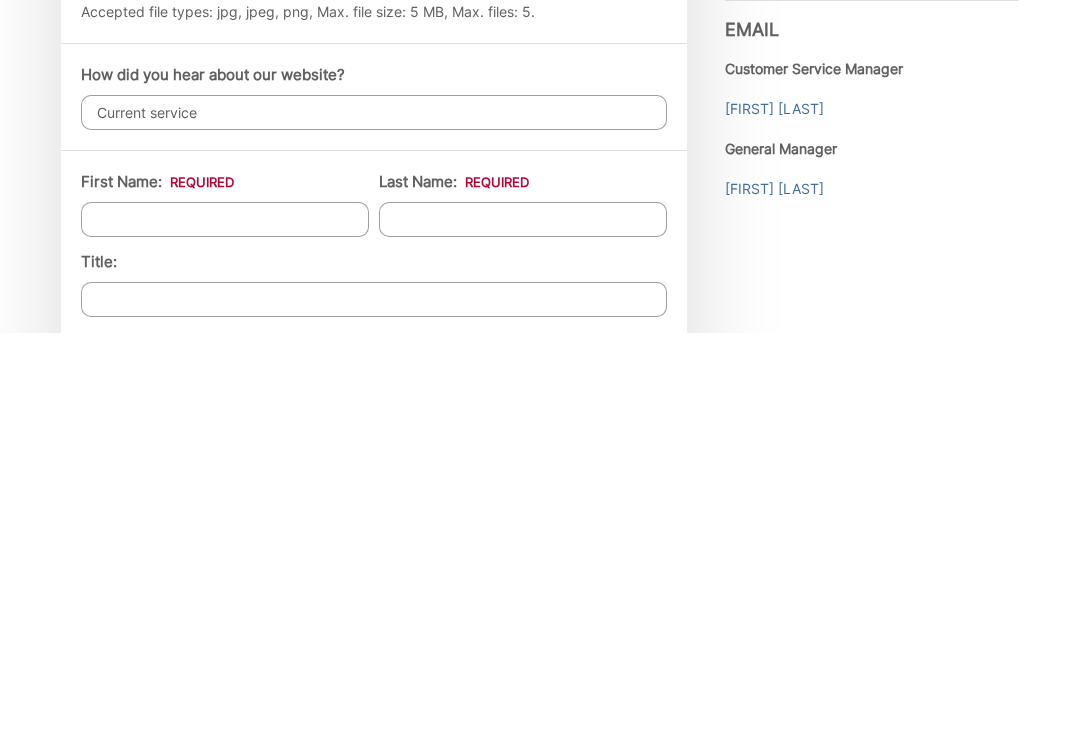 type on "Current service" 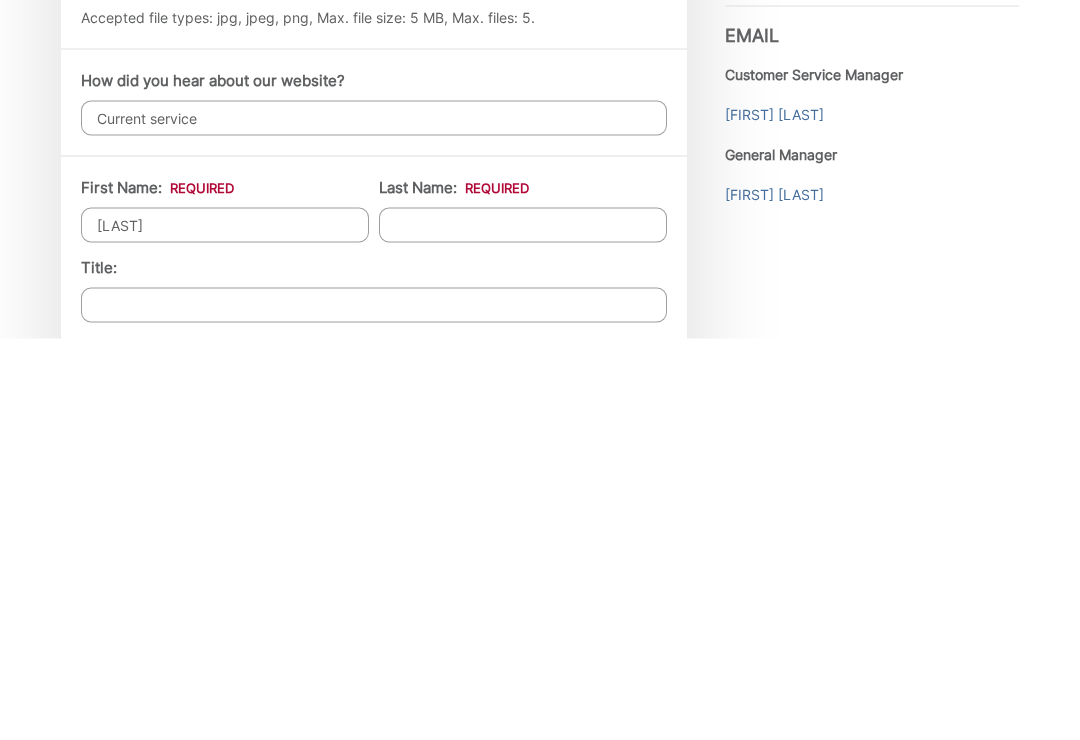 type on "Marla" 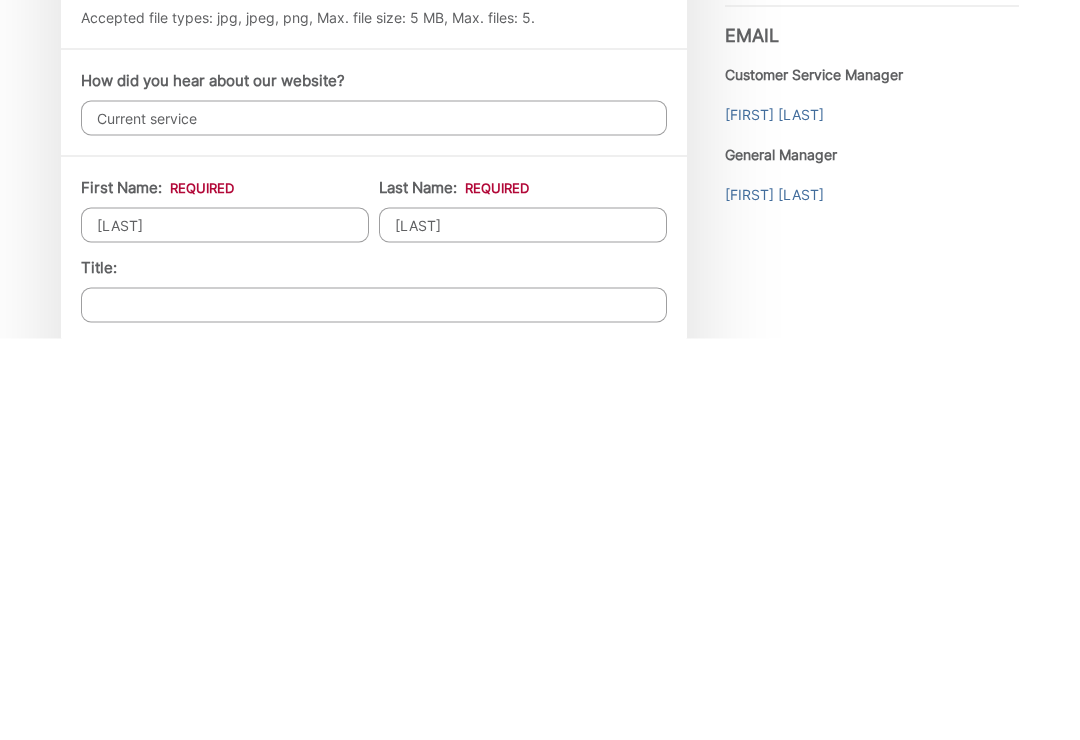 type on "Dodson" 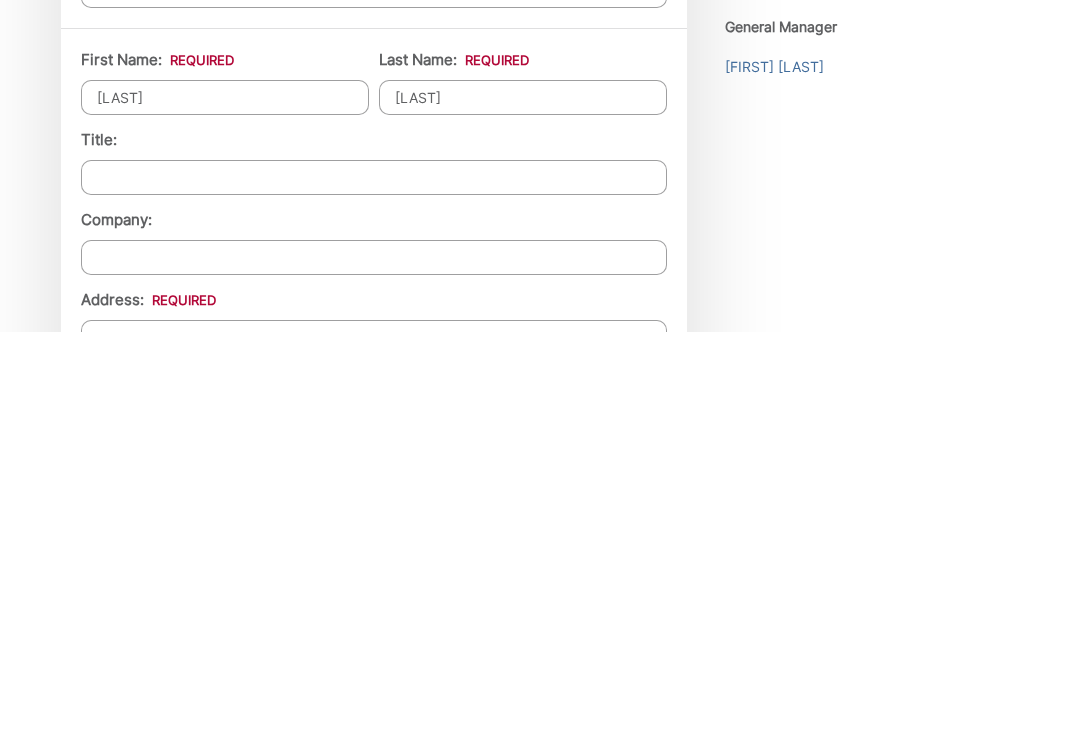 click on "Company:" at bounding box center [374, 665] 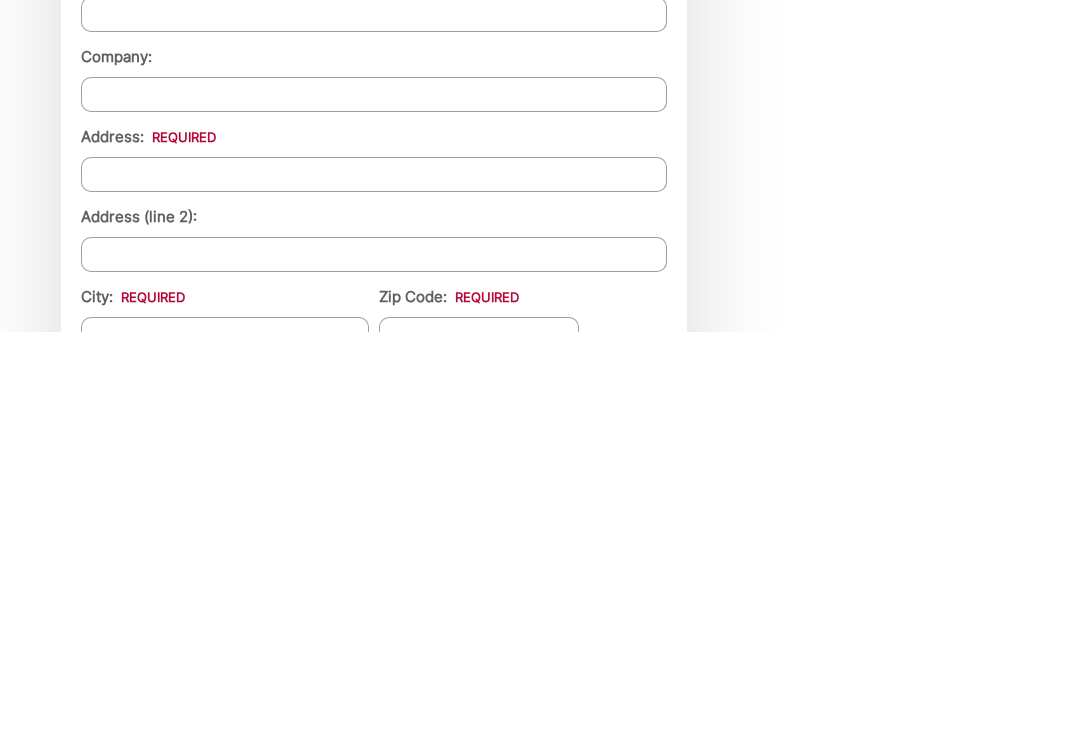 type on "1336" 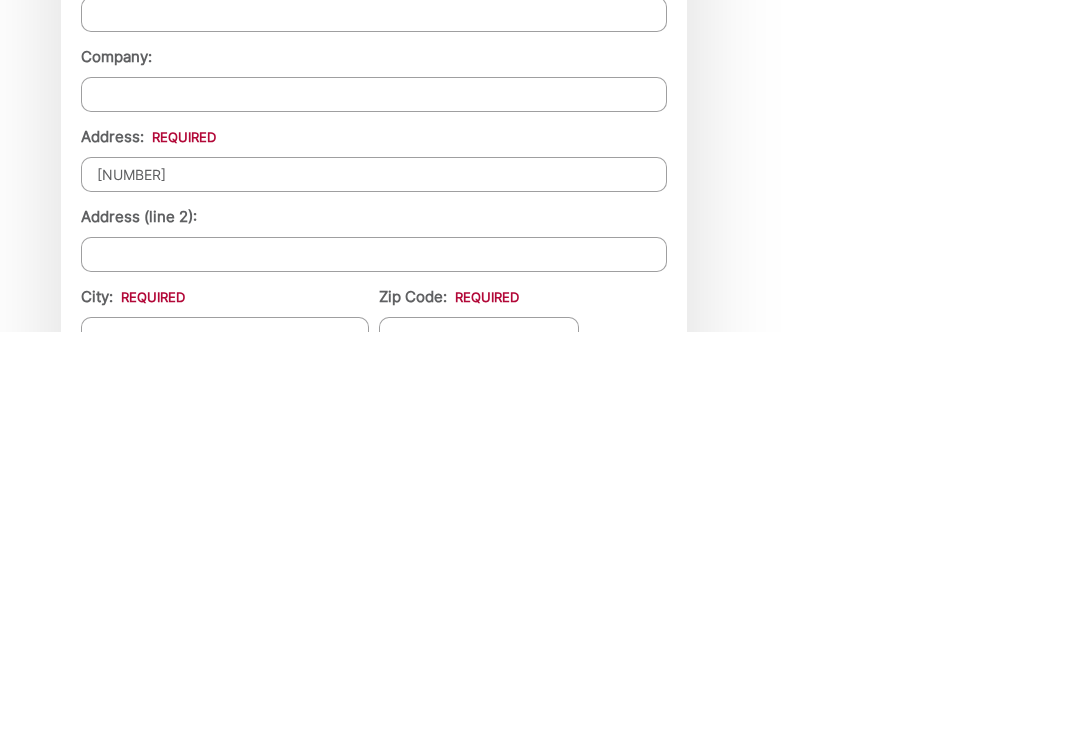 type on "Brewley Lane" 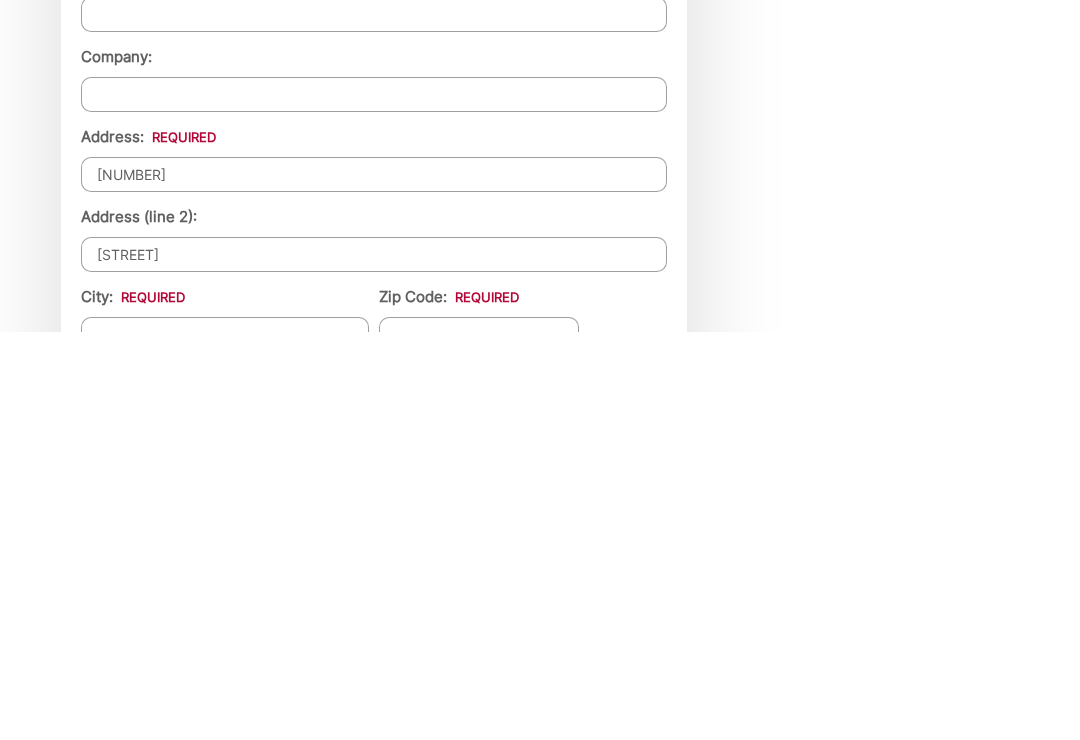 type on "Vista" 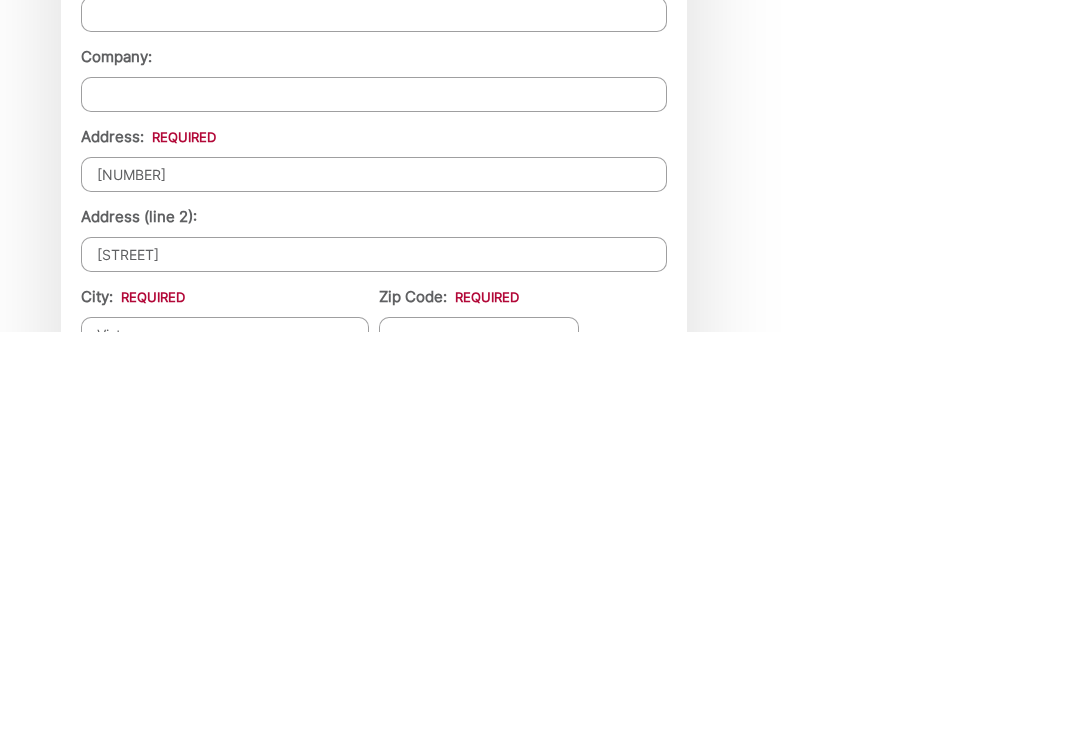 type on "92081" 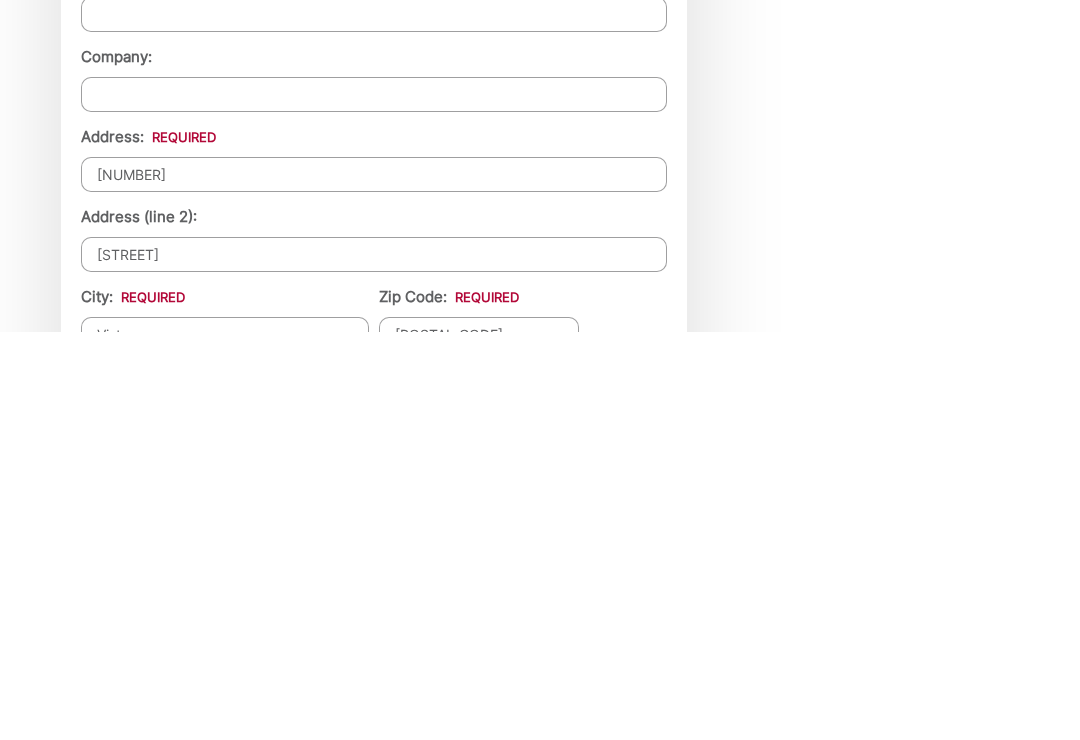 type on "(___) ___-____" 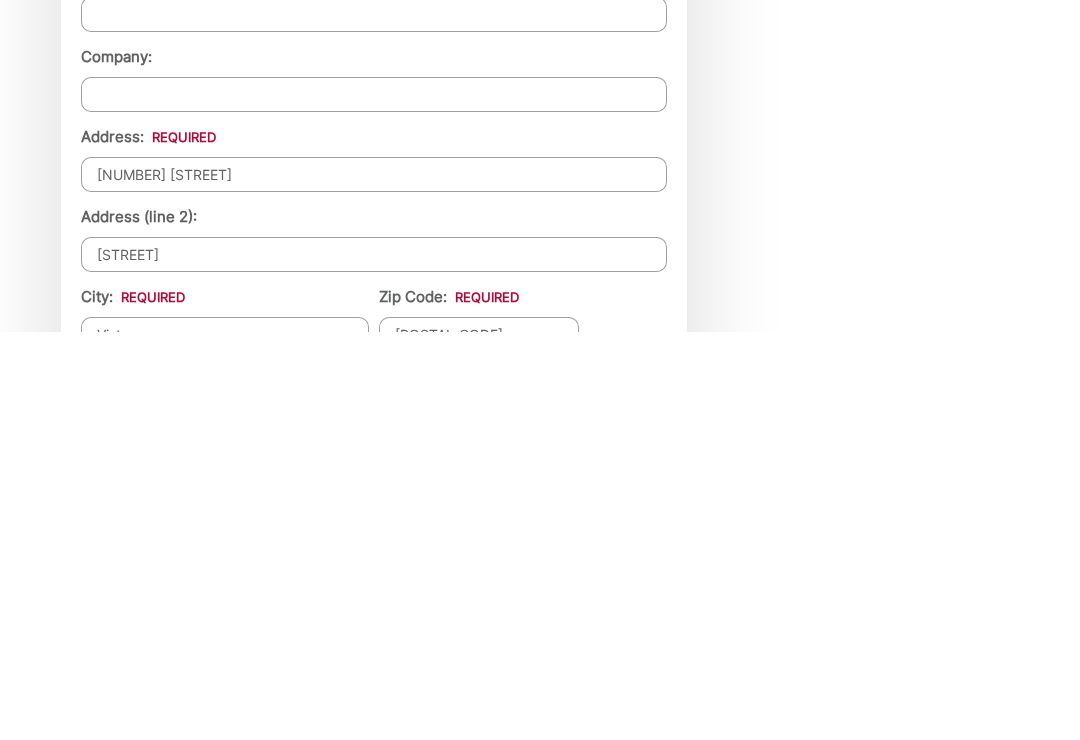 type on "1336 Brewley Lane" 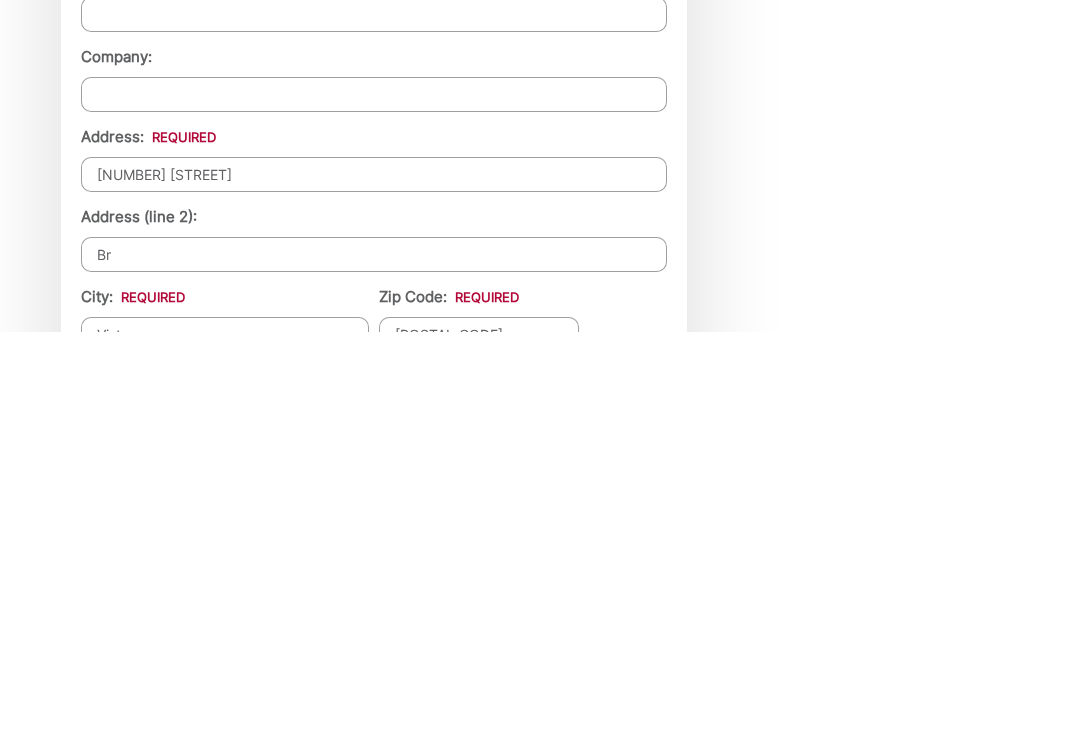type on "B" 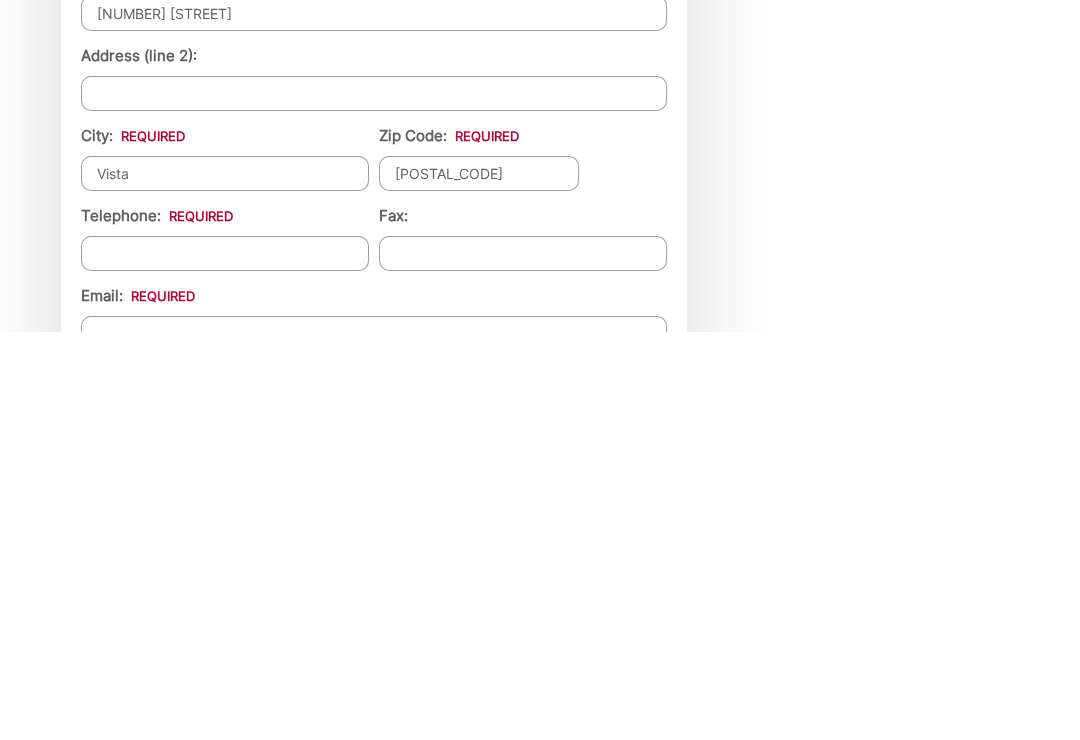scroll, scrollTop: 1683, scrollLeft: 0, axis: vertical 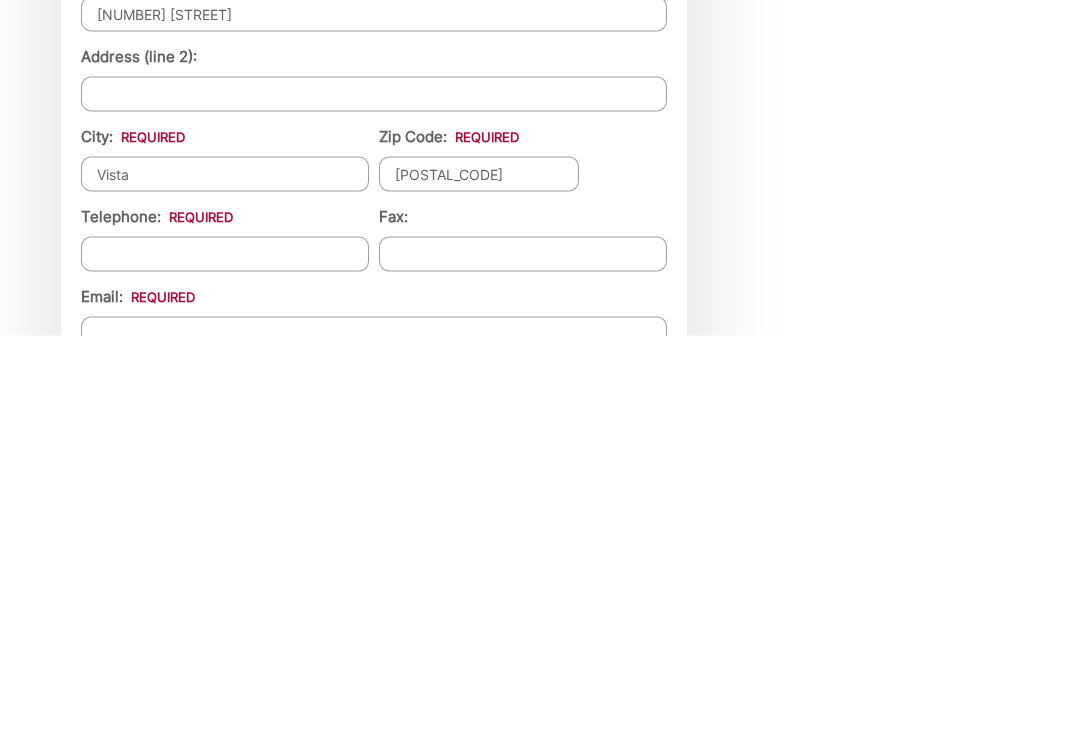 type 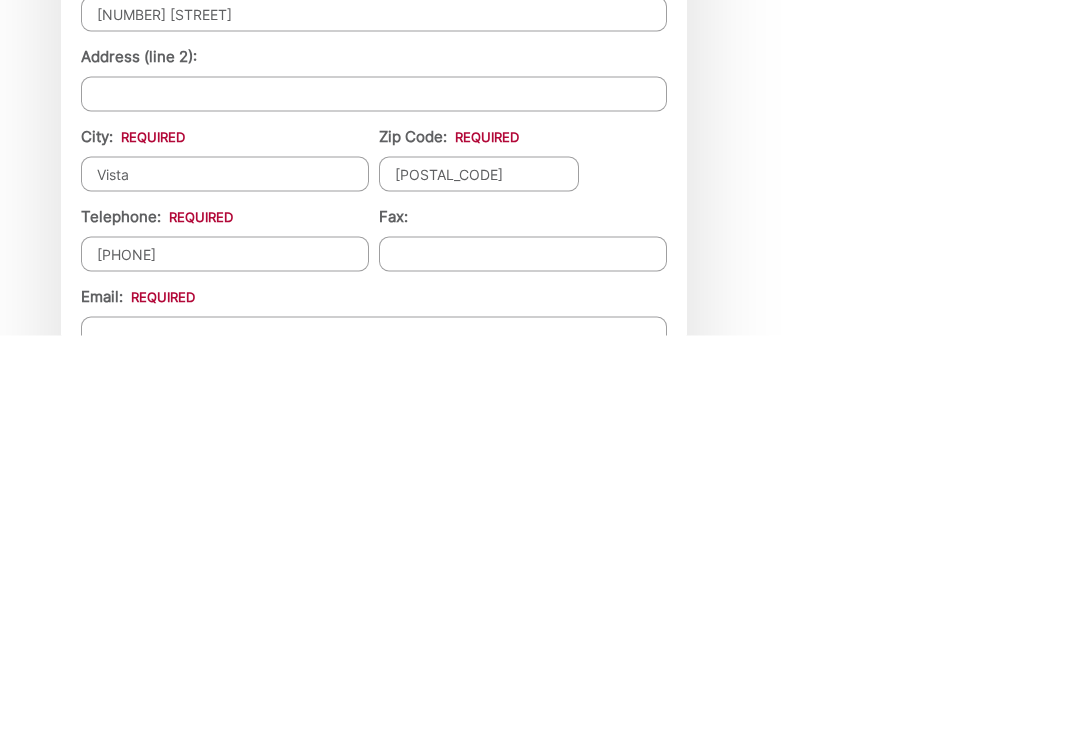 type on "(858) 336-7263" 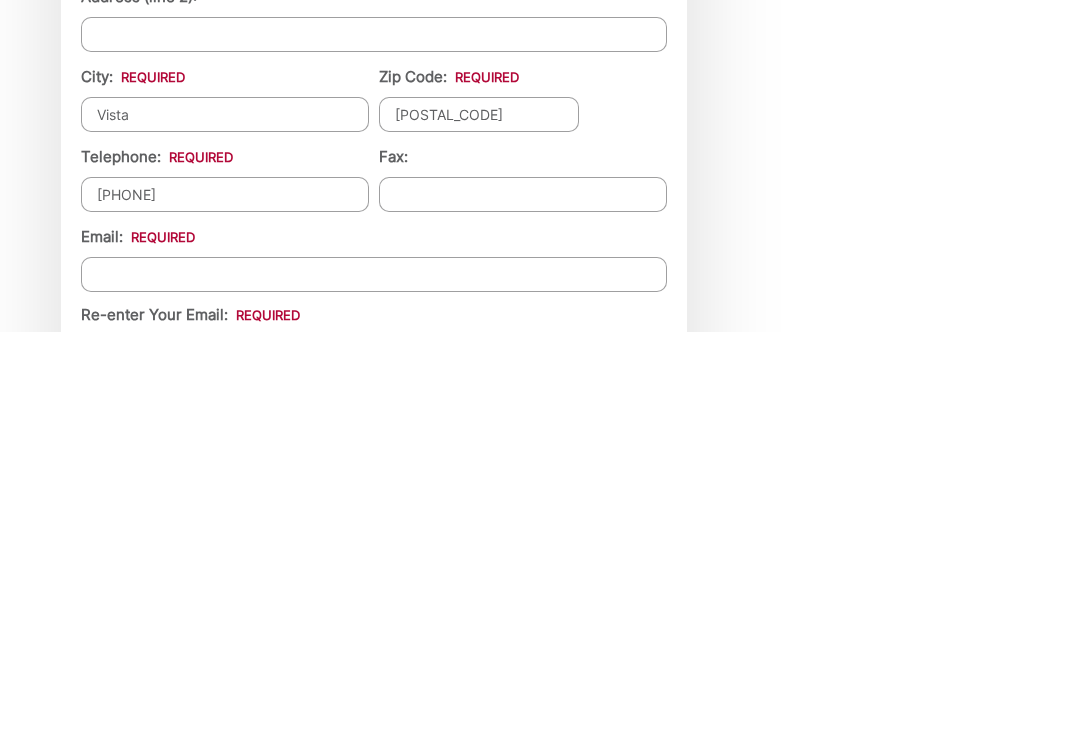 scroll, scrollTop: 1739, scrollLeft: 0, axis: vertical 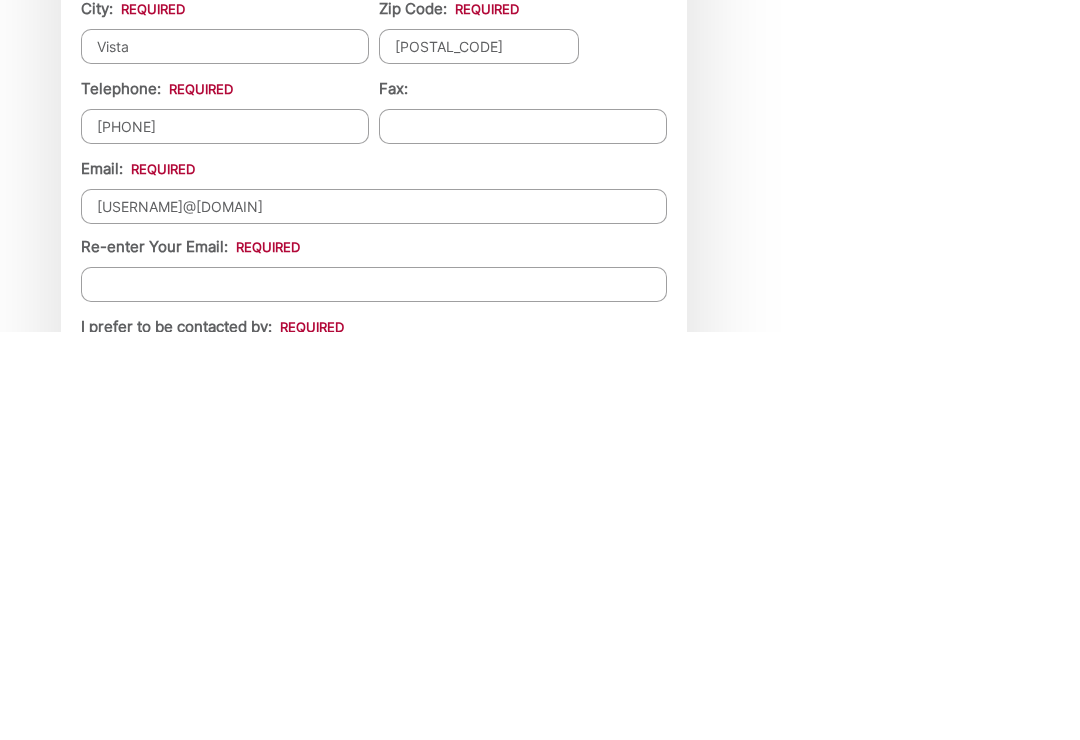 type on "marlad80@yahoo.com" 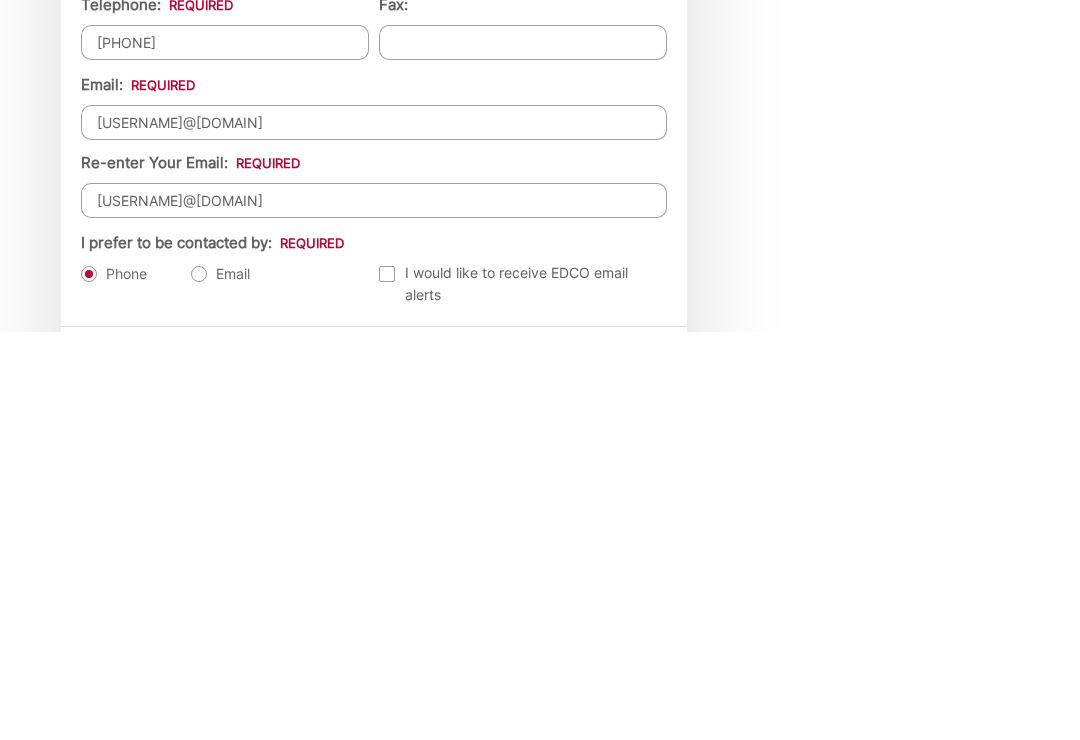 scroll, scrollTop: 1893, scrollLeft: 0, axis: vertical 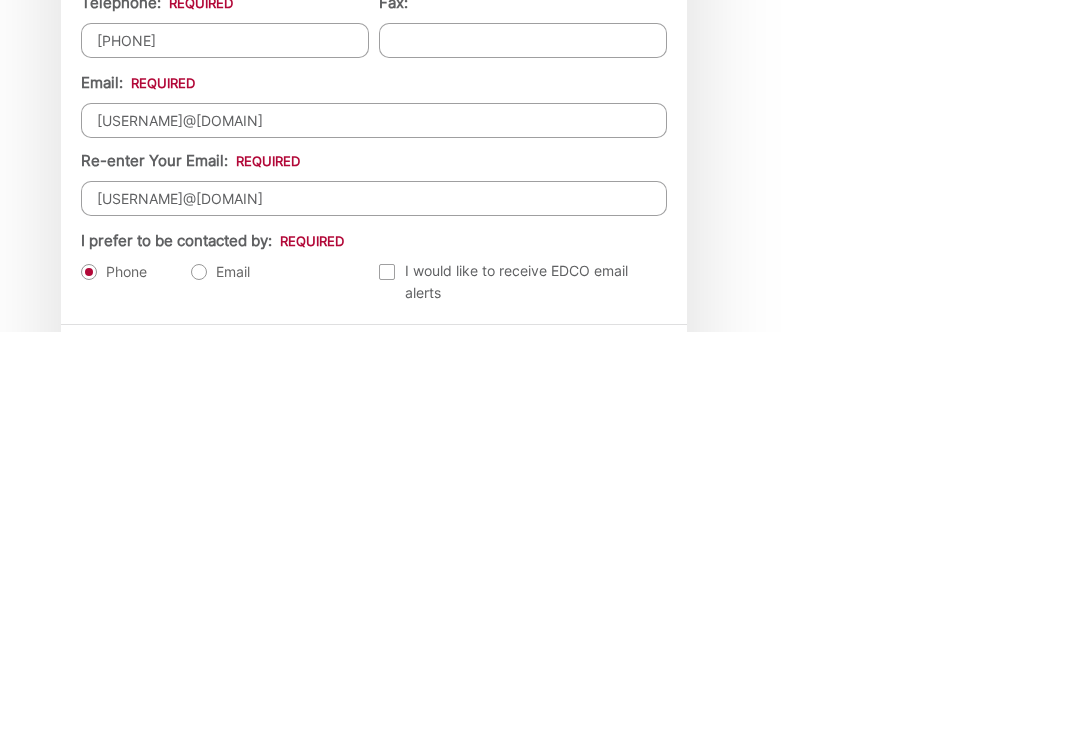 type on "marlad80@yahoo.com" 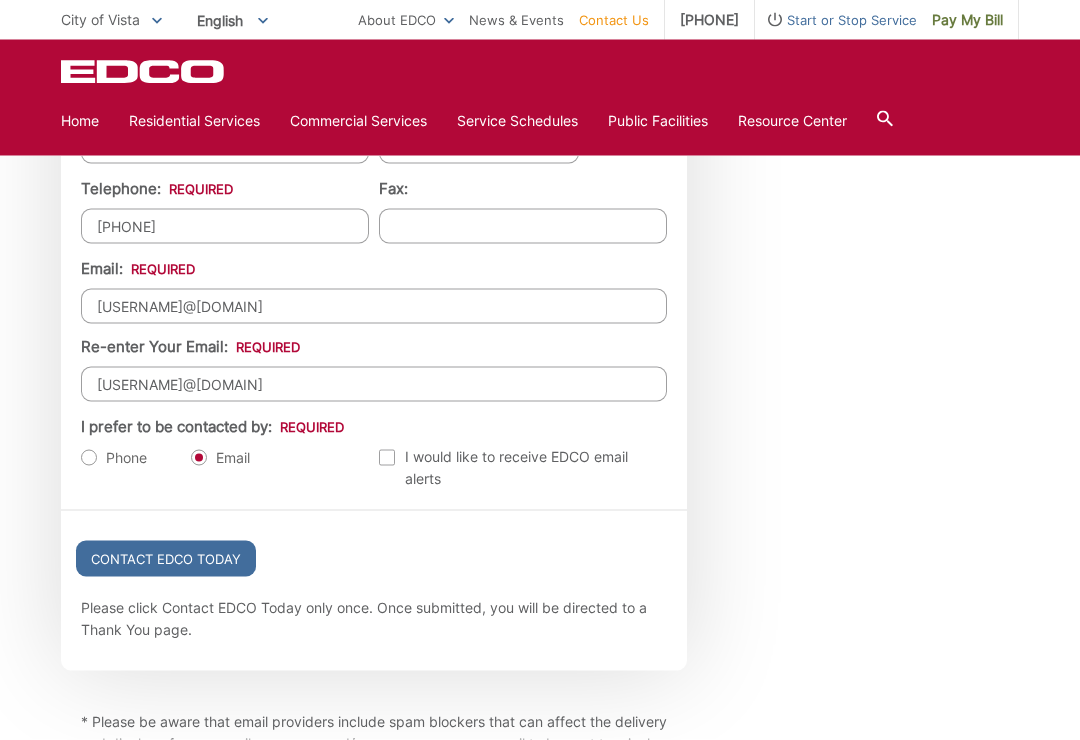scroll, scrollTop: 2121, scrollLeft: 0, axis: vertical 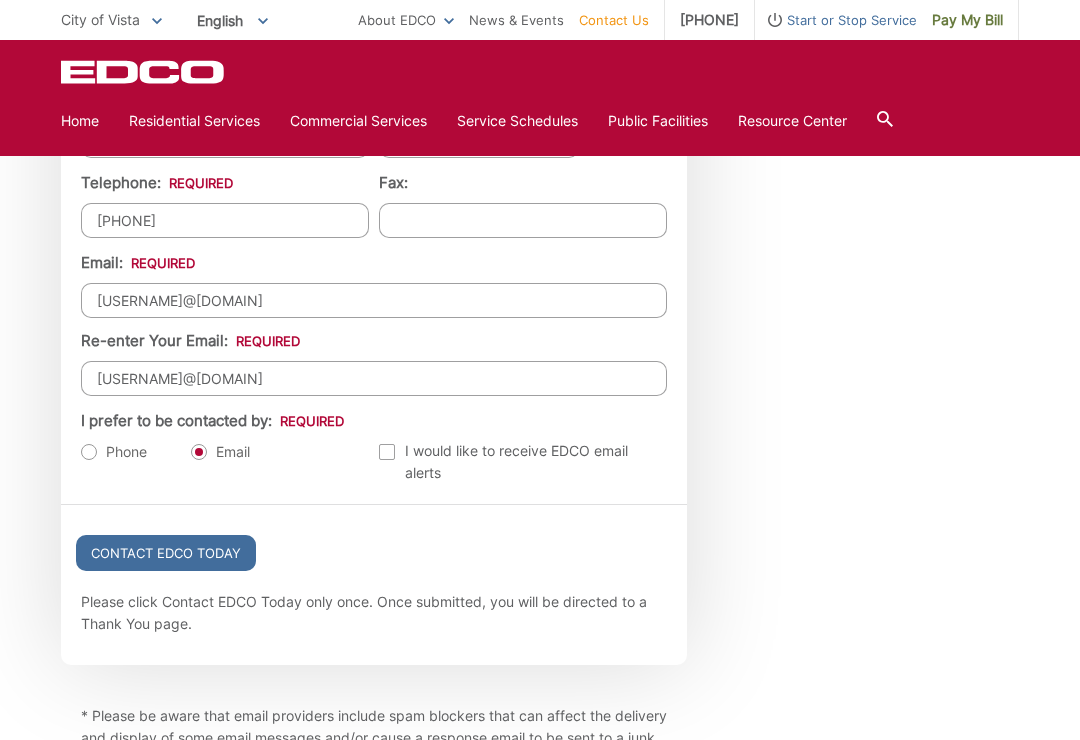 click on "Contact EDCO Today" at bounding box center [166, 553] 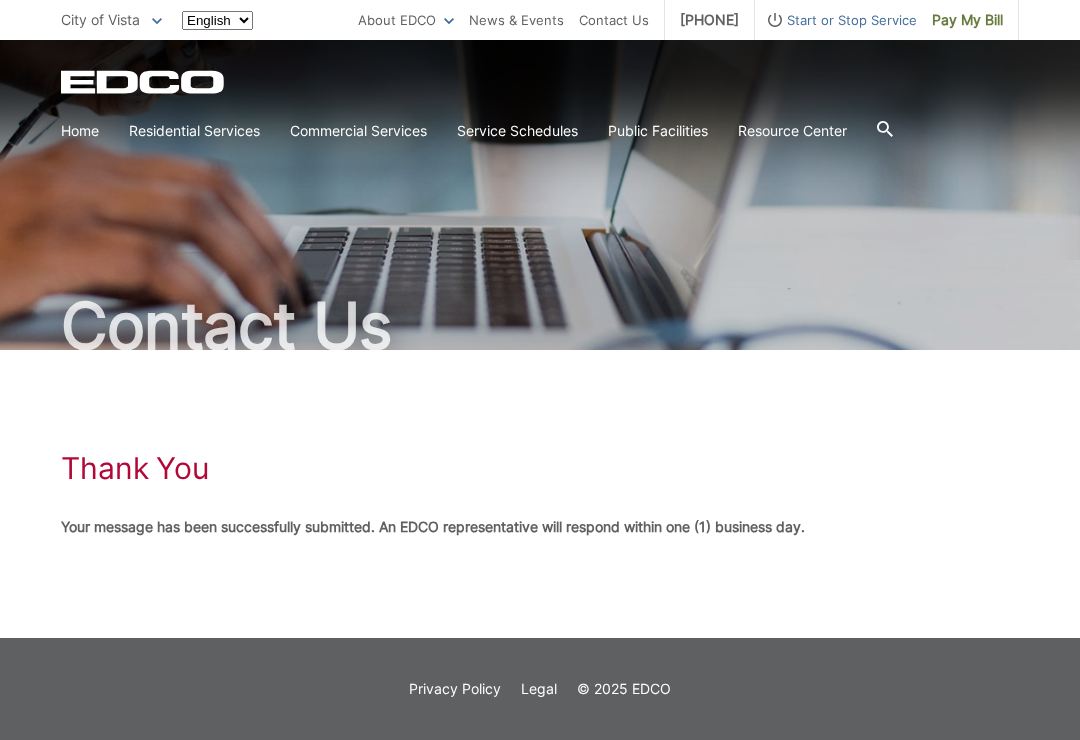 scroll, scrollTop: 0, scrollLeft: 0, axis: both 